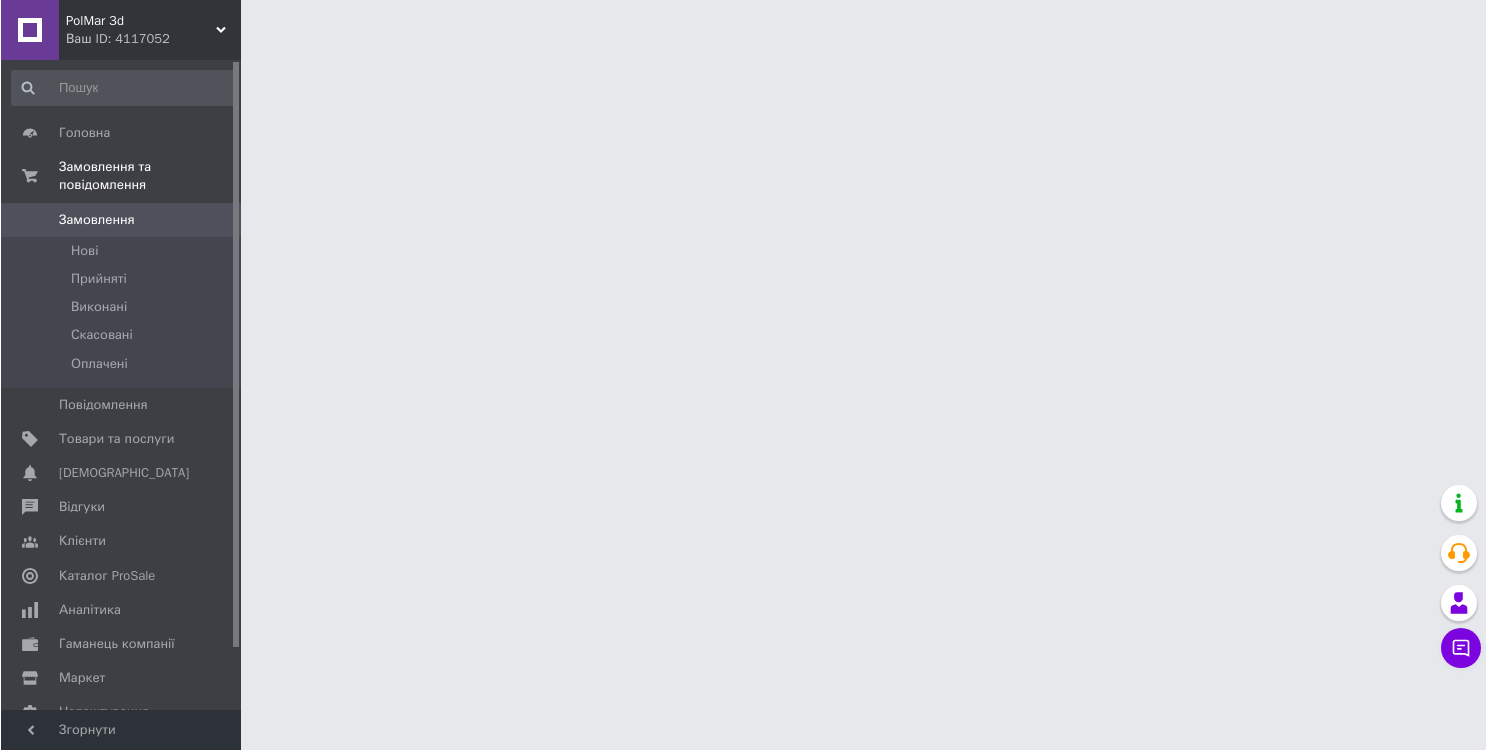 scroll, scrollTop: 0, scrollLeft: 0, axis: both 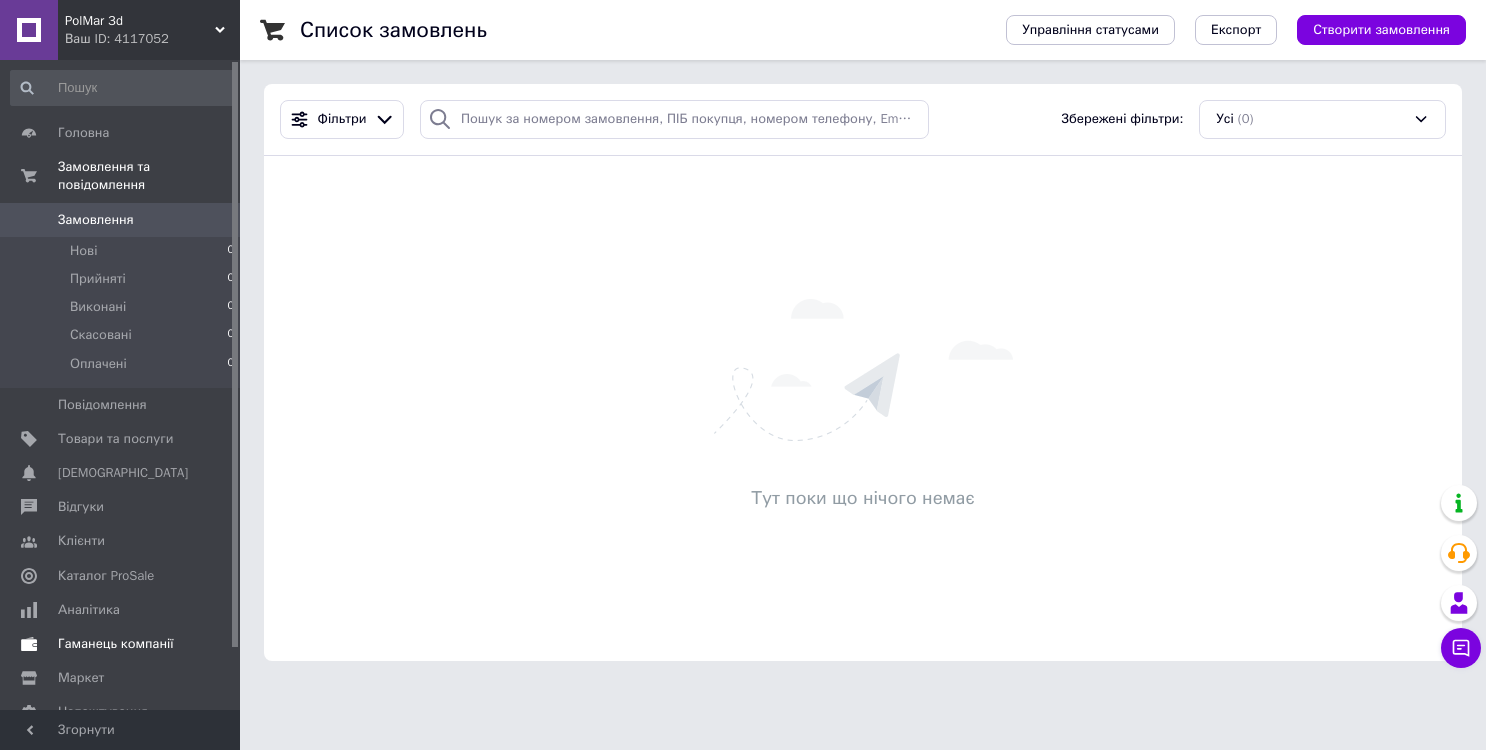 click on "Гаманець компанії" at bounding box center (116, 644) 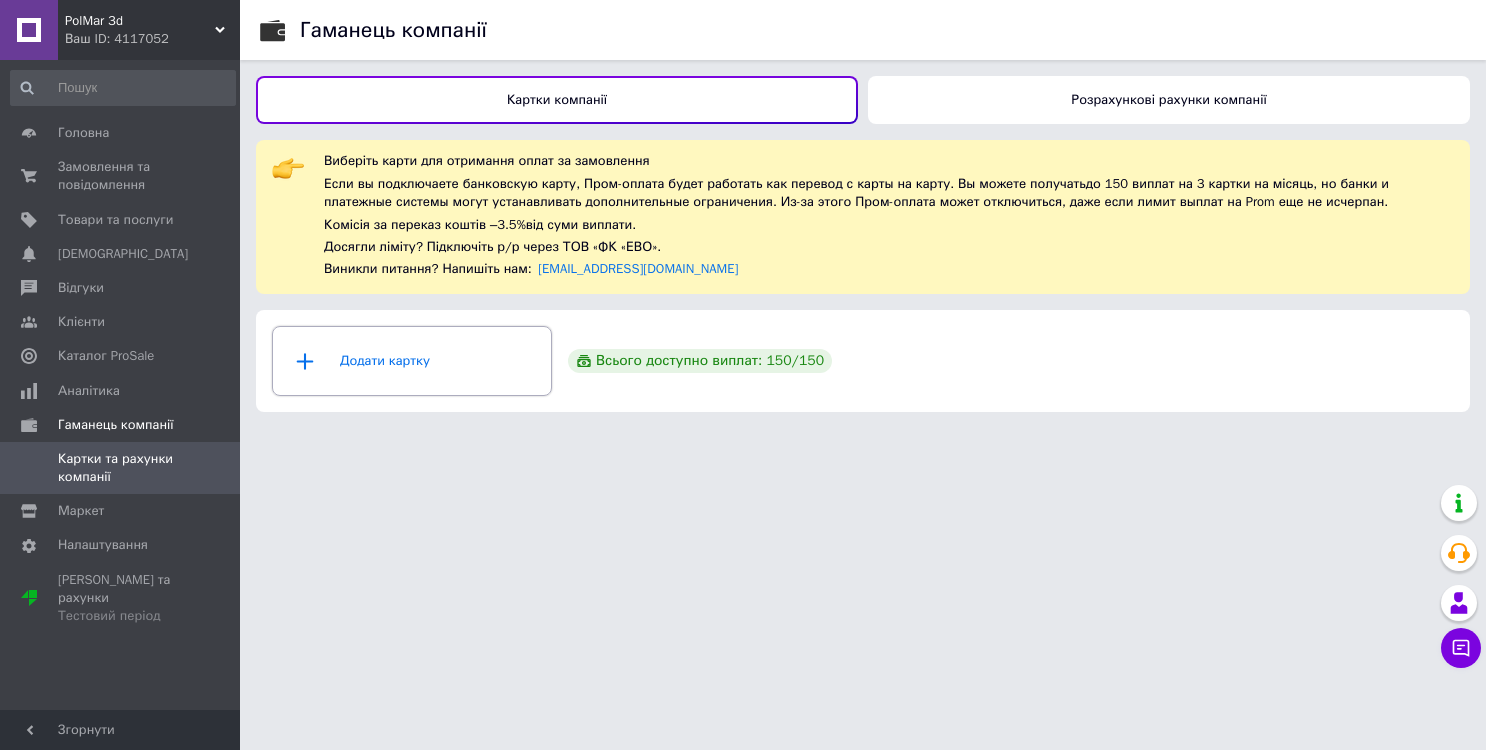 click 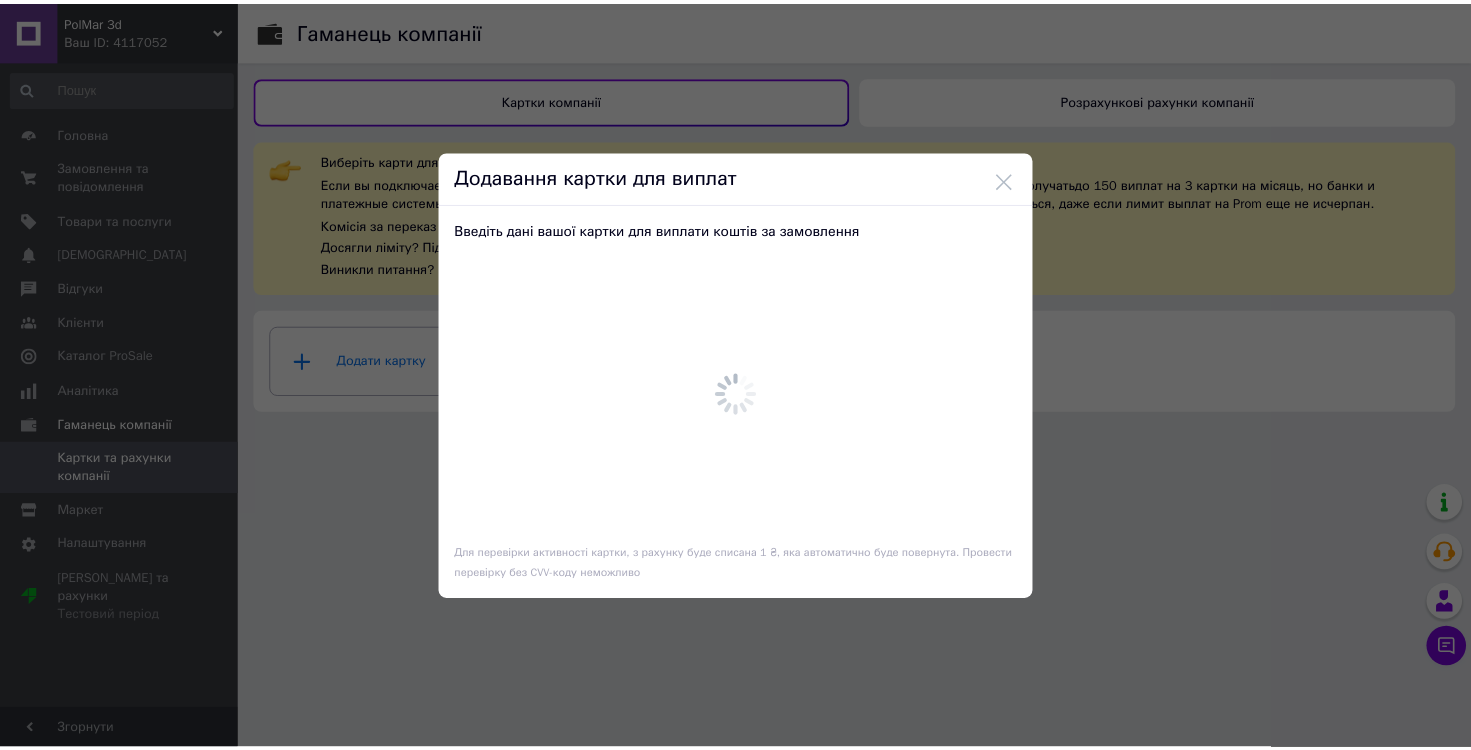 scroll, scrollTop: 0, scrollLeft: 0, axis: both 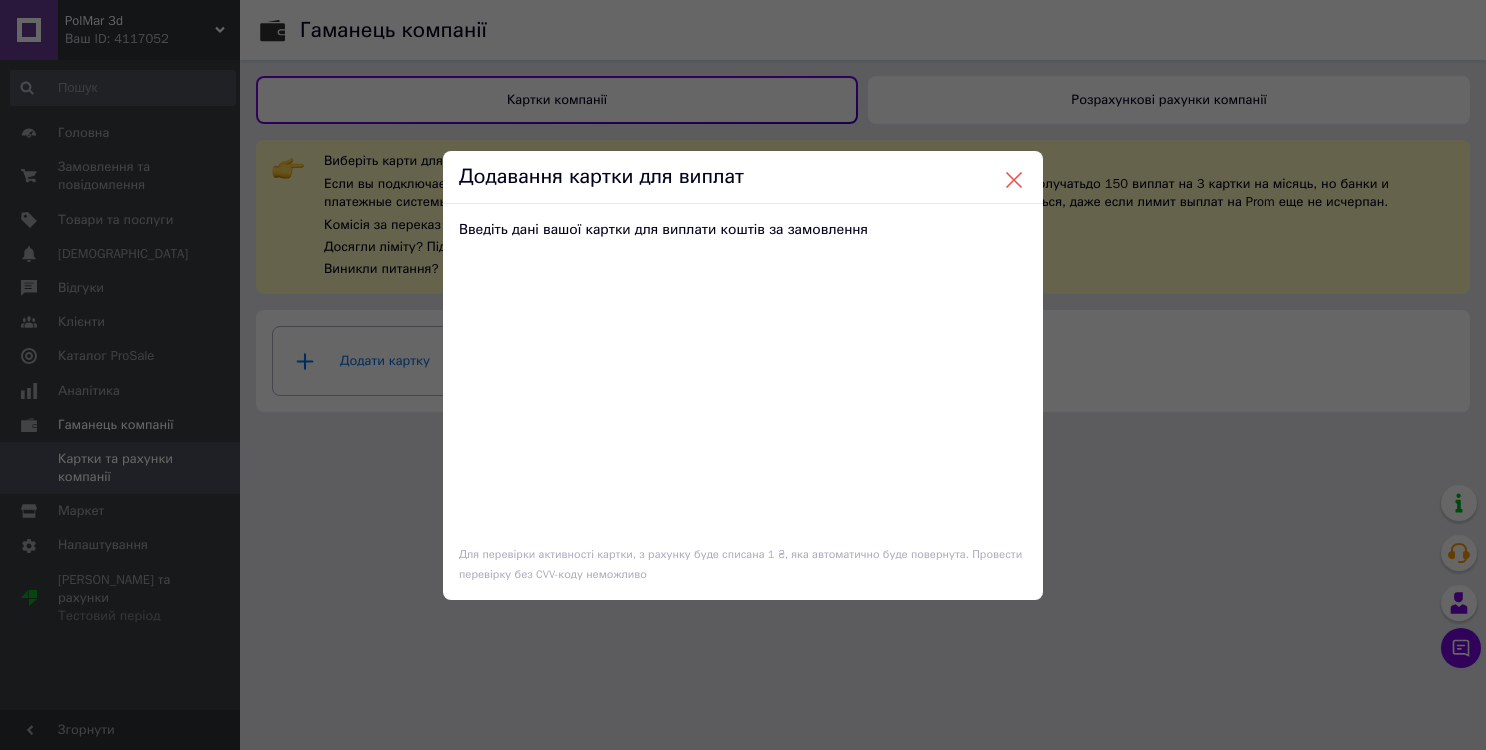 click at bounding box center [1014, 180] 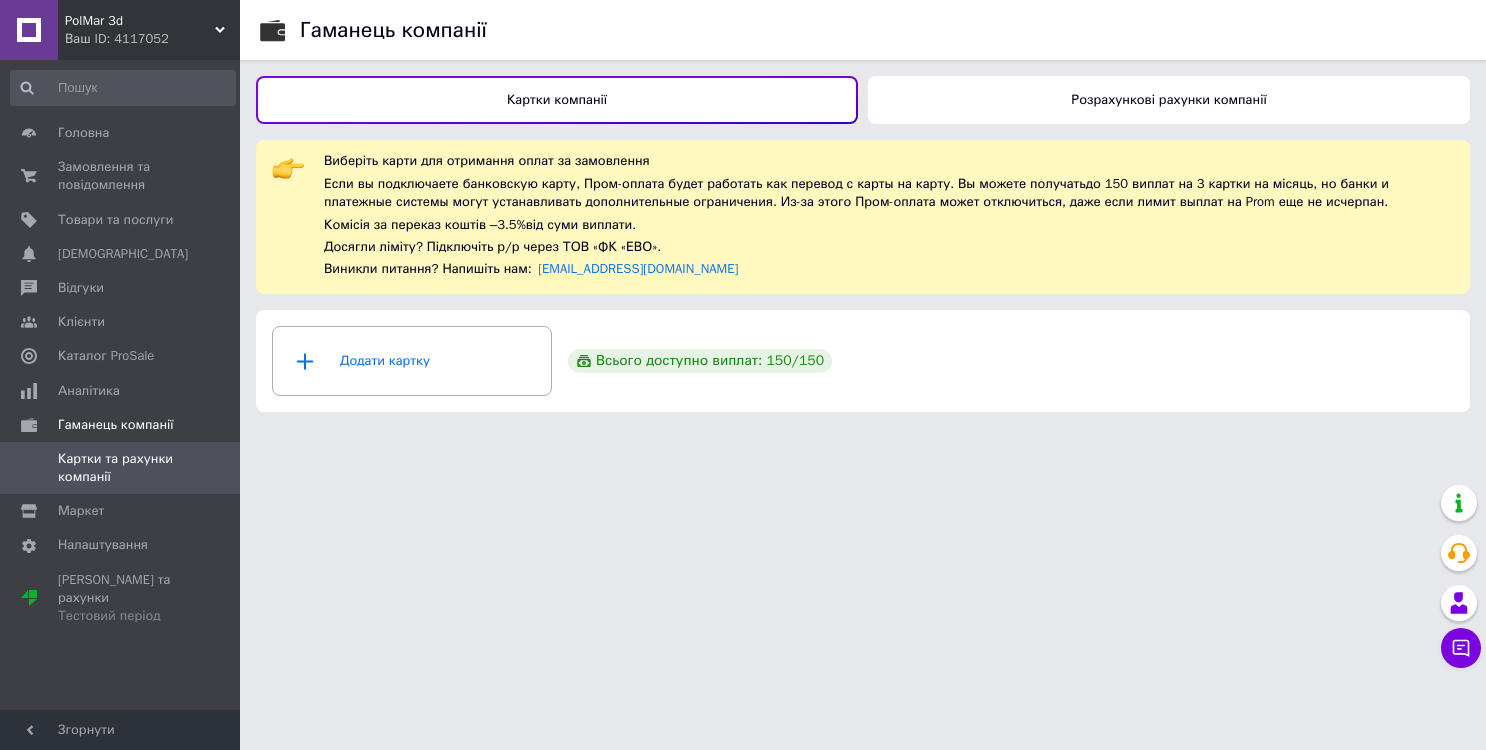 click on "Розрахункові рахунки компанії" at bounding box center [1168, 99] 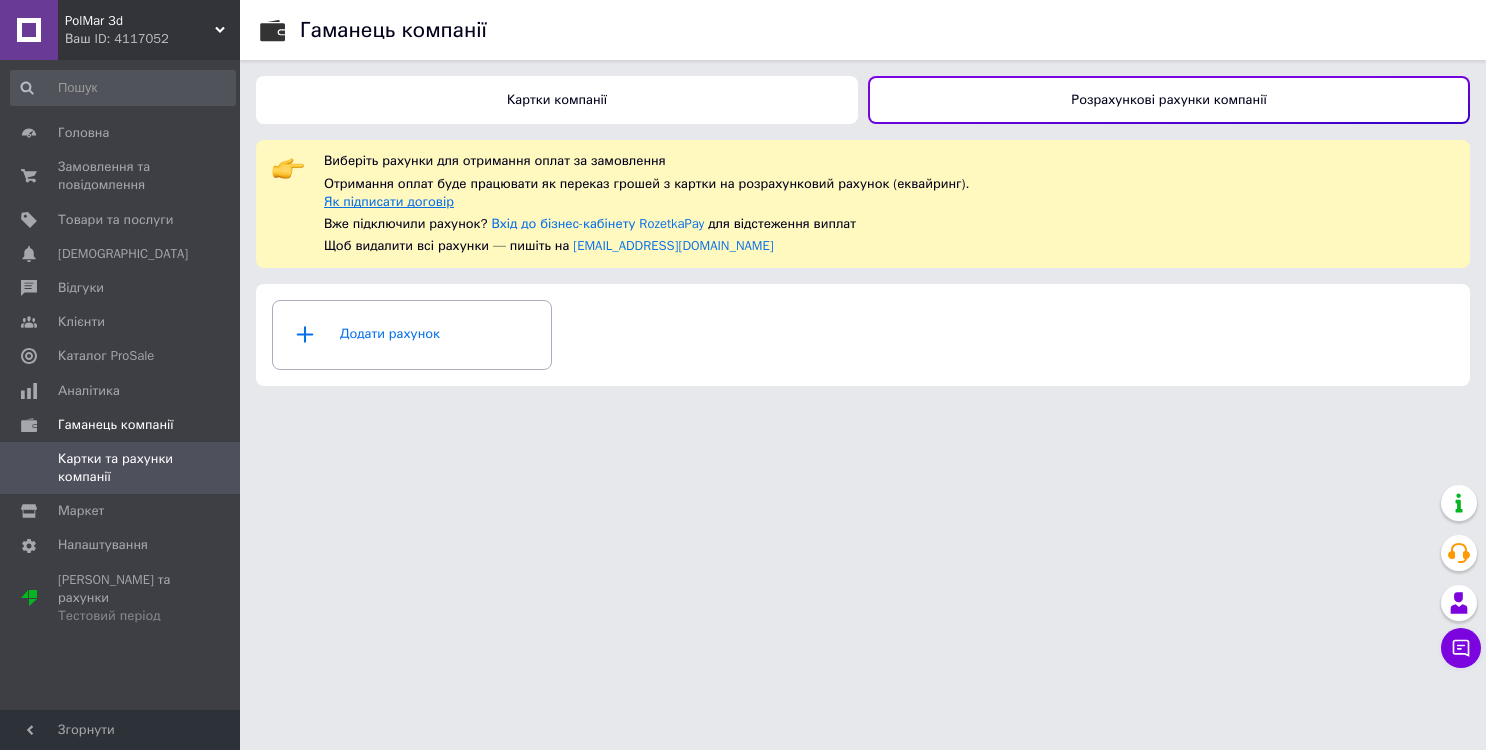 click on "Як підписати договір" at bounding box center [389, 201] 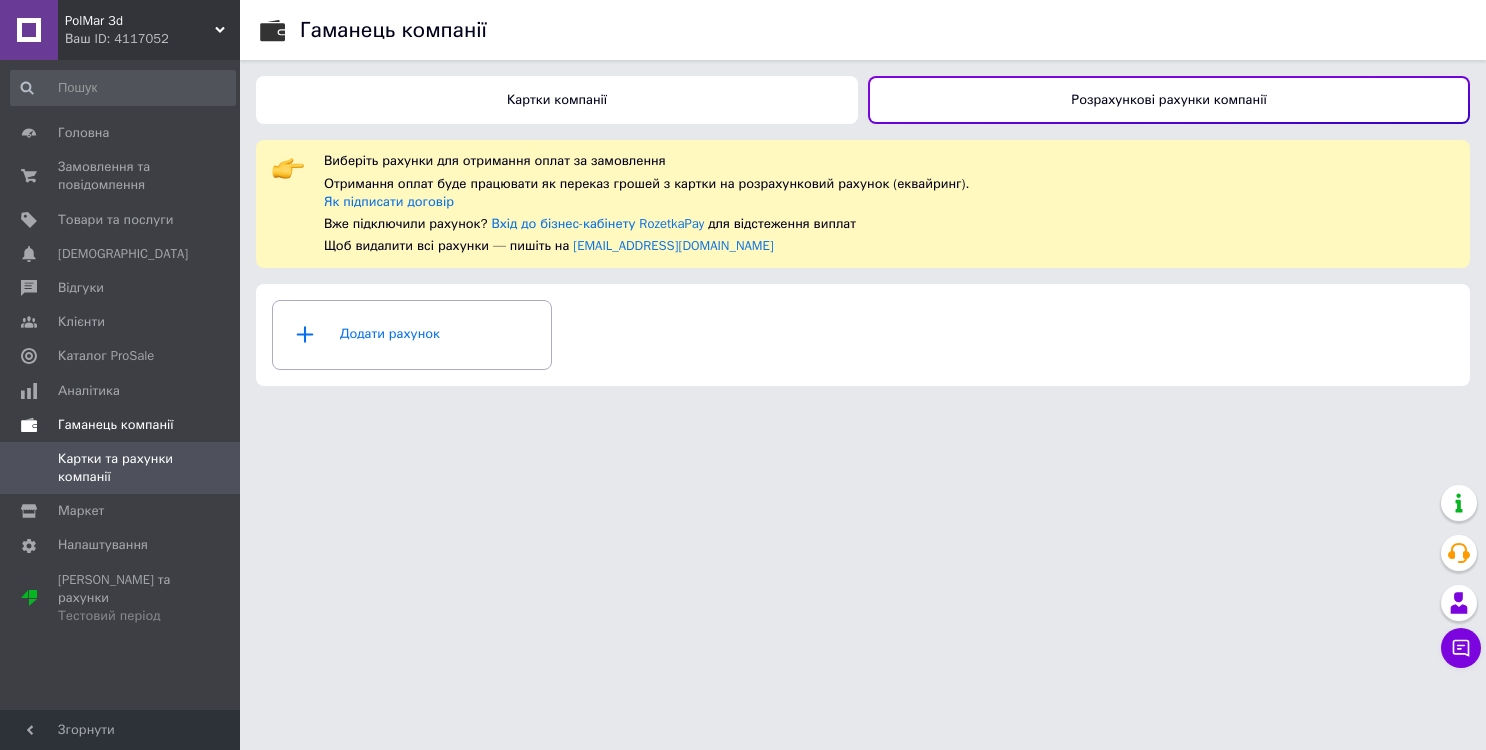 click on "Гаманець компанії" at bounding box center (116, 425) 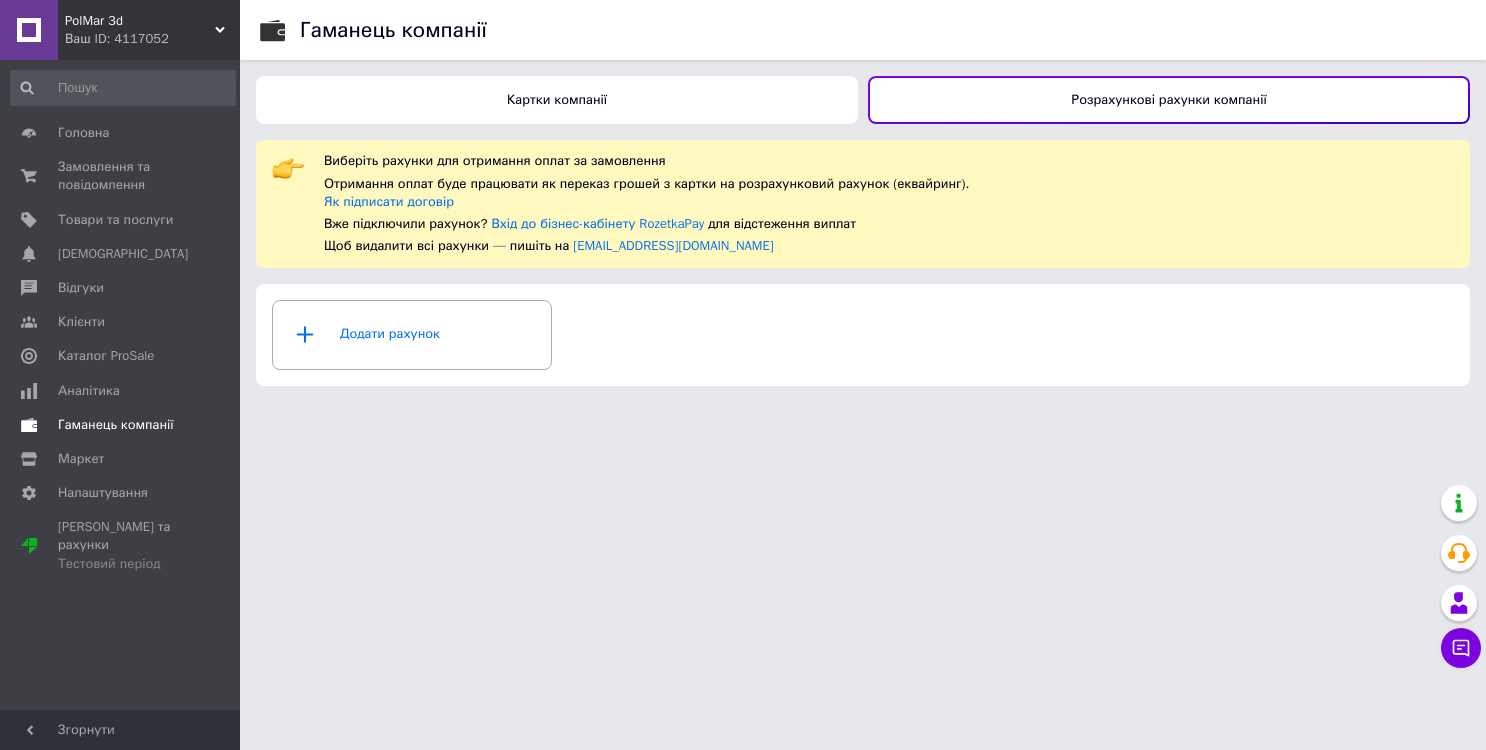 click on "Гаманець компанії" at bounding box center (116, 425) 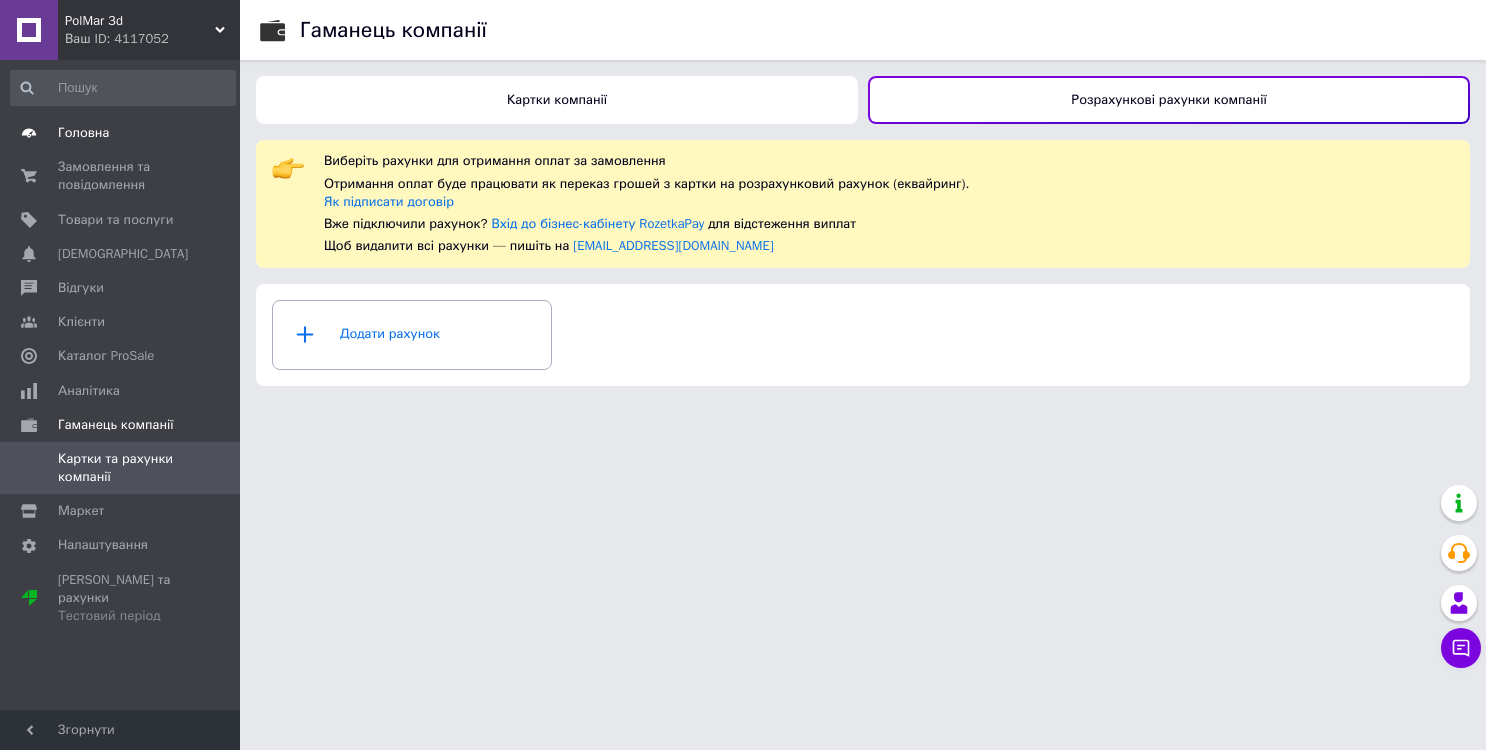 click on "Головна" at bounding box center (83, 133) 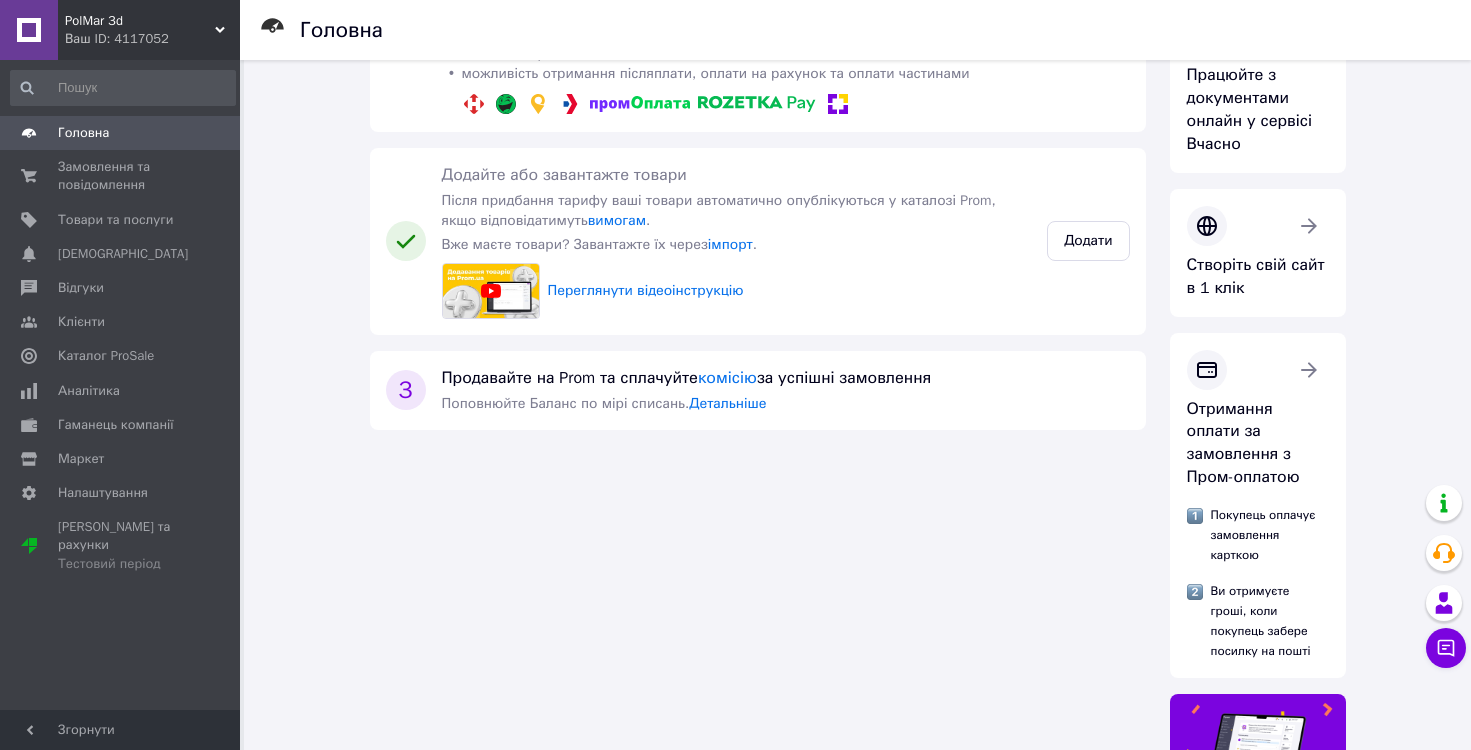 scroll, scrollTop: 0, scrollLeft: 0, axis: both 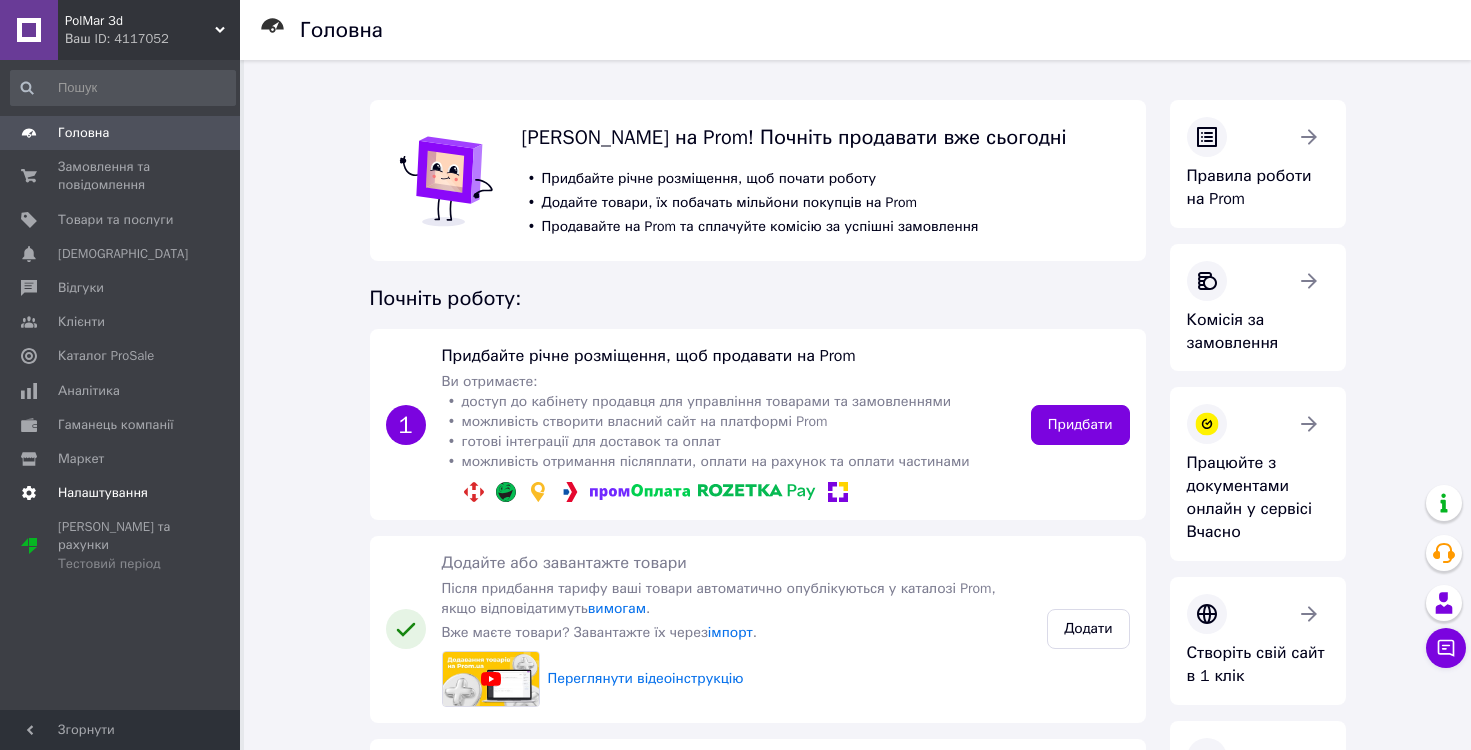 click on "Налаштування" at bounding box center (103, 493) 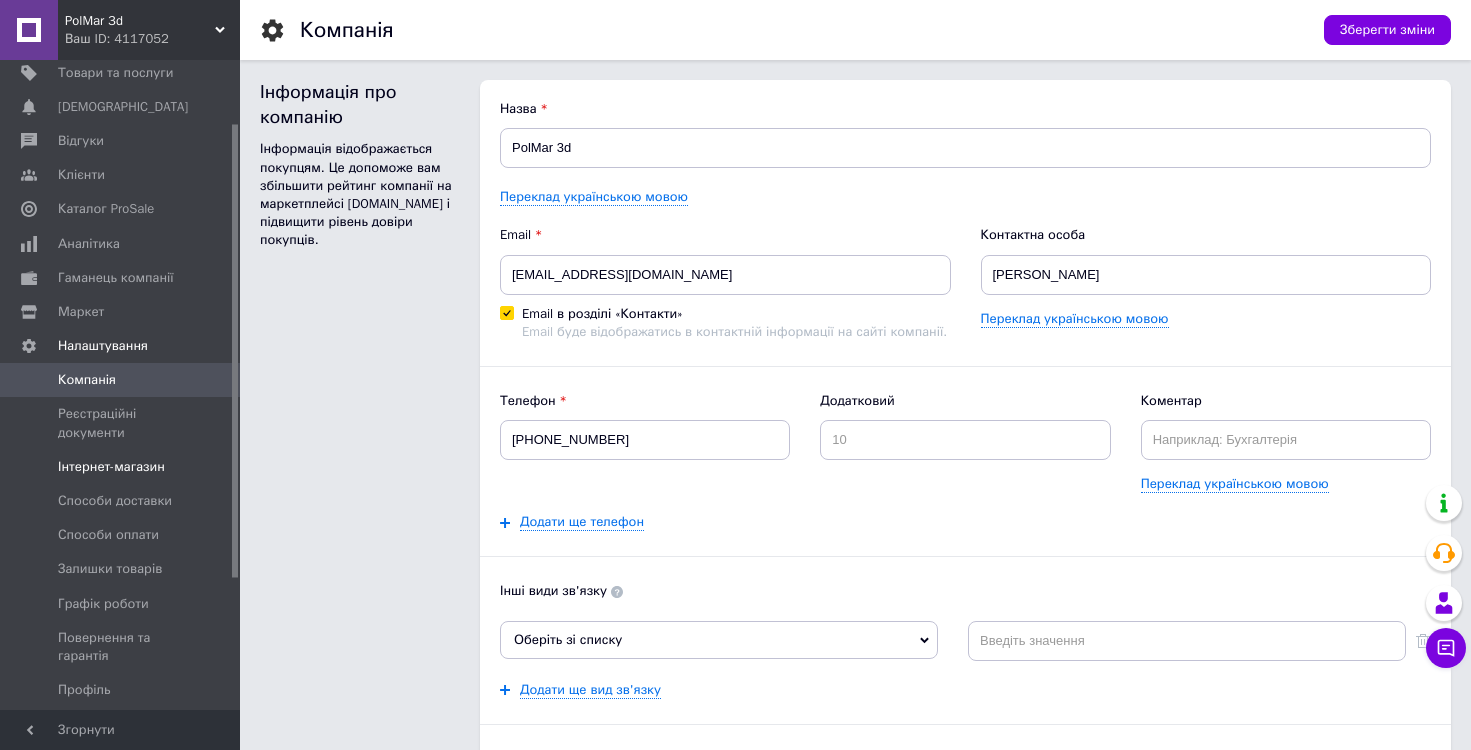 scroll, scrollTop: 219, scrollLeft: 0, axis: vertical 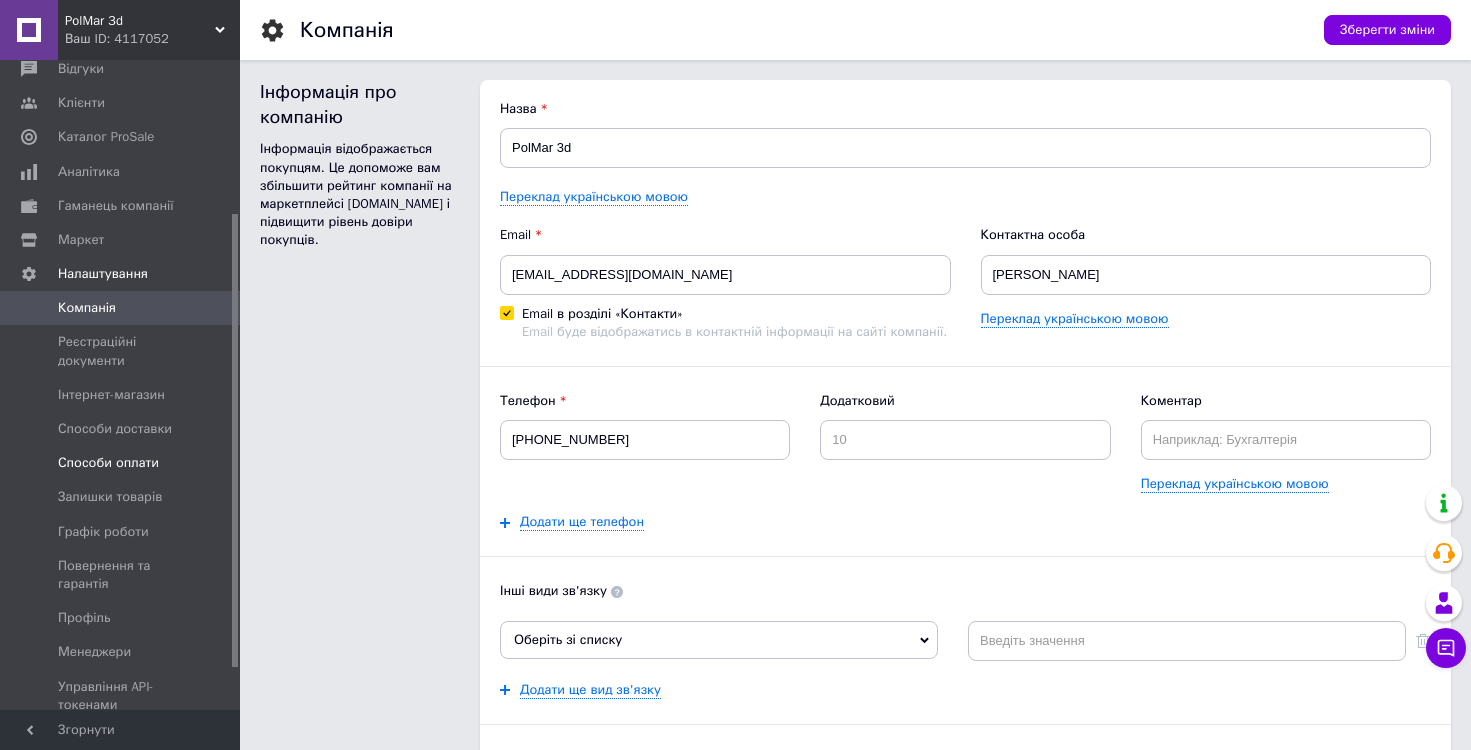 click on "Способи оплати" at bounding box center [108, 463] 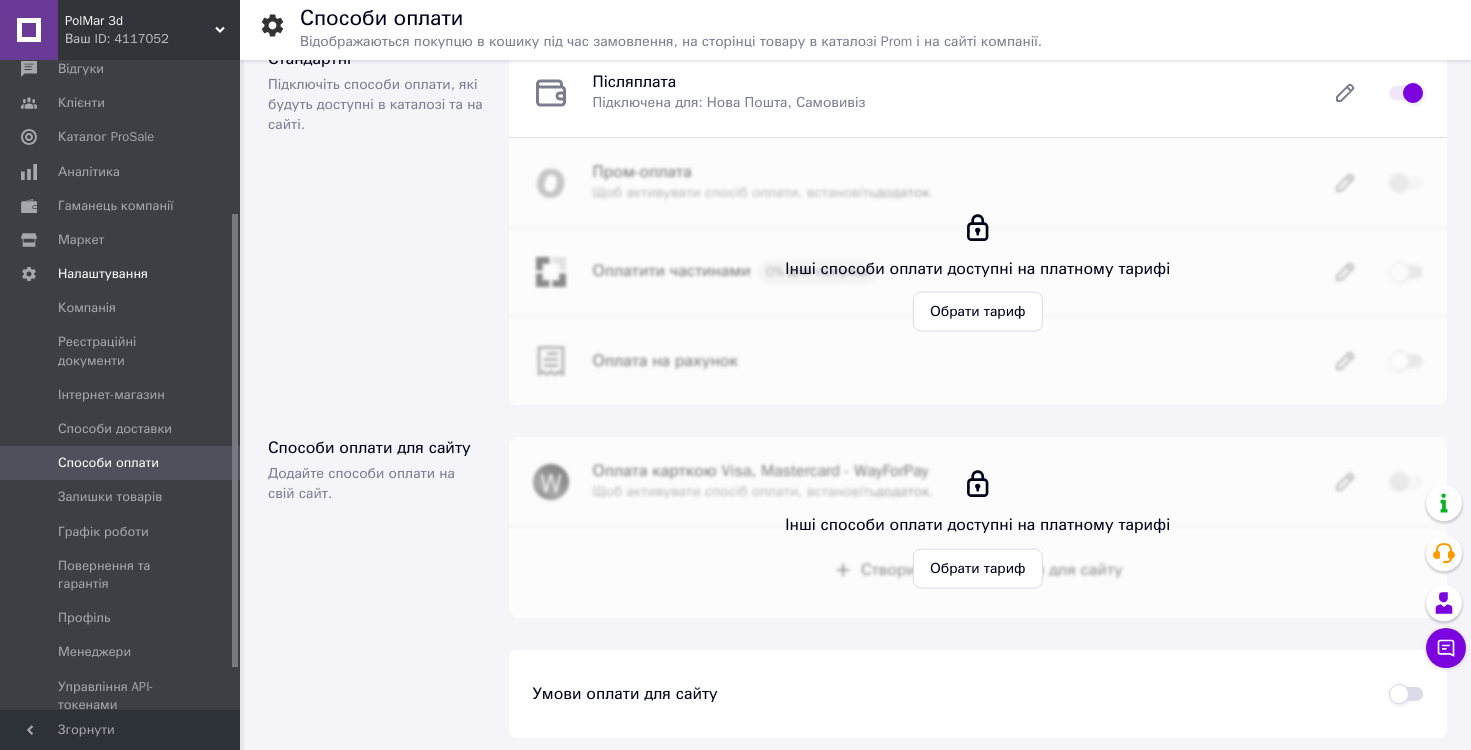 scroll, scrollTop: 0, scrollLeft: 0, axis: both 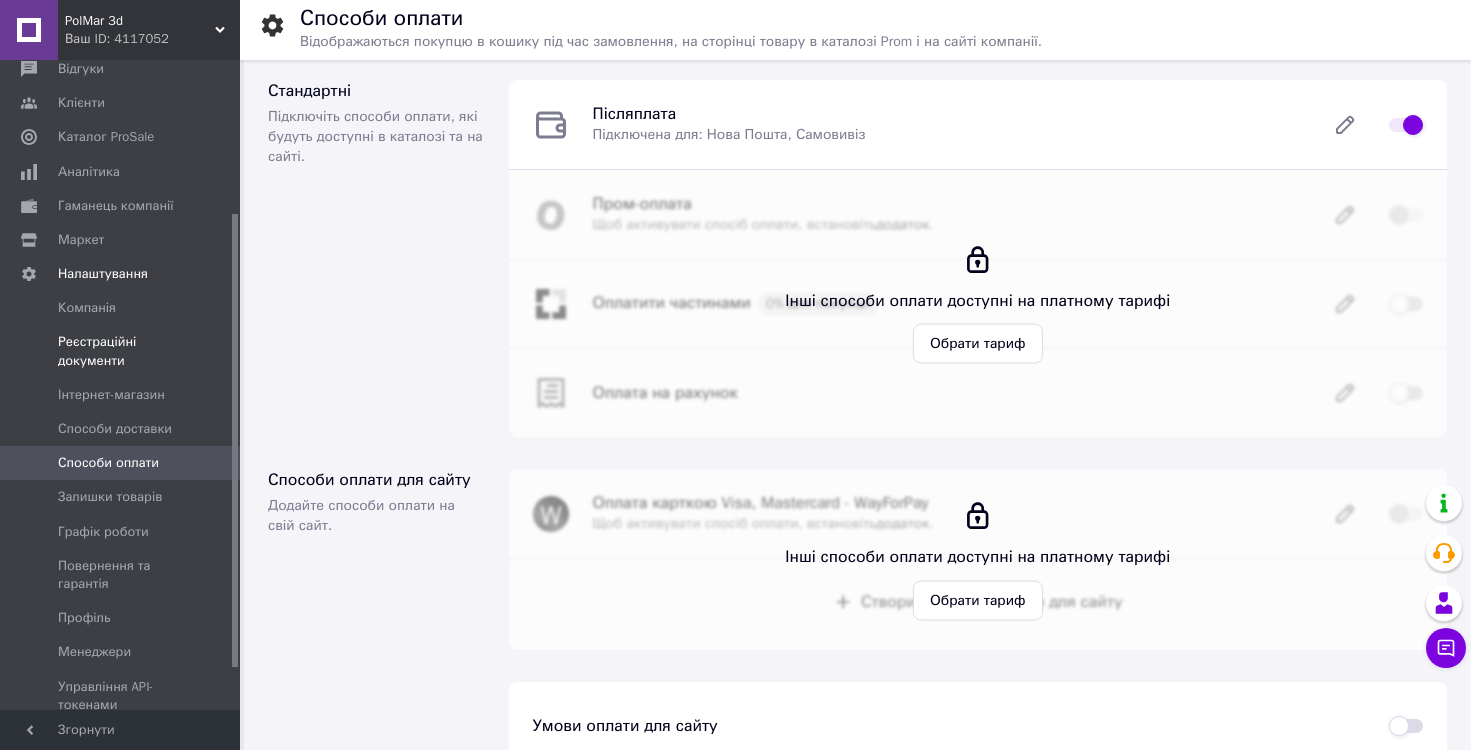 click on "Реєстраційні документи" at bounding box center (121, 351) 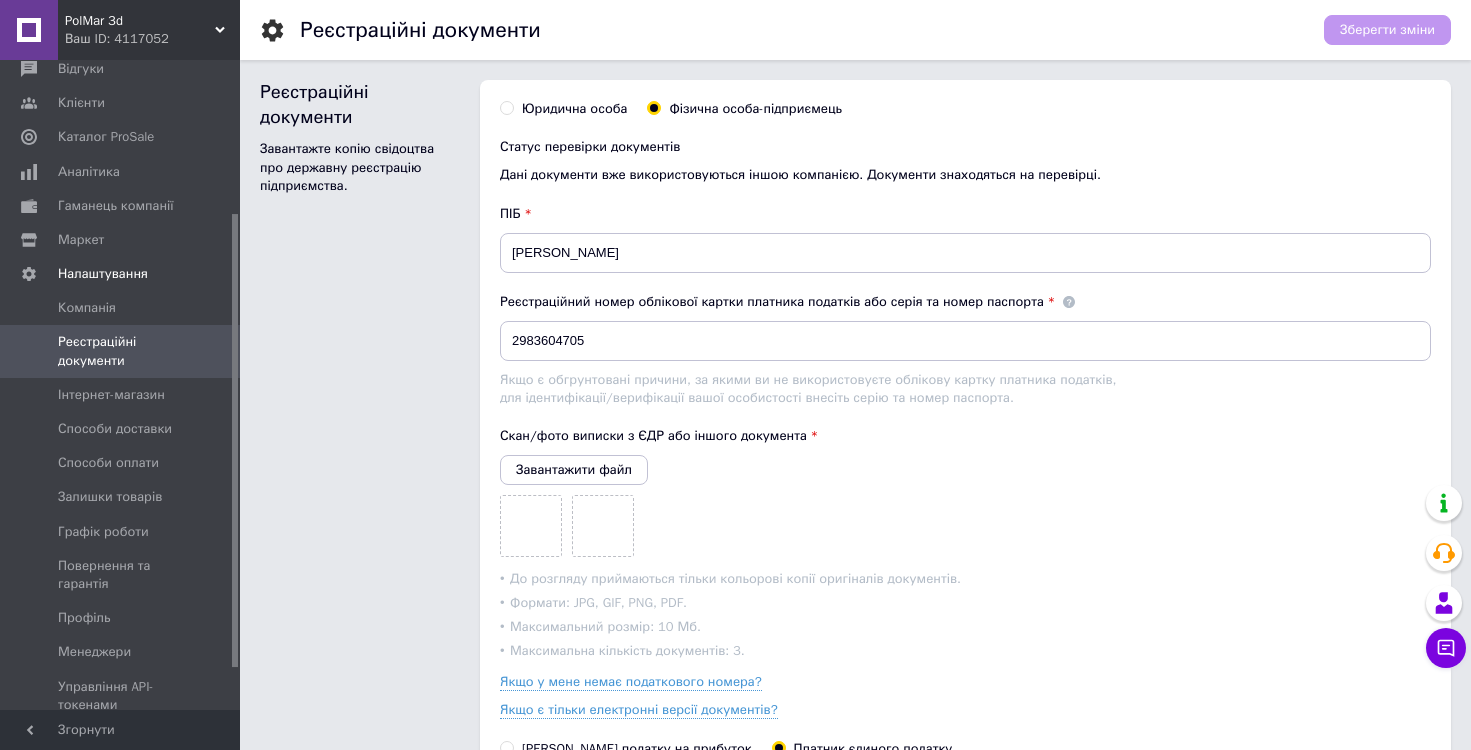 scroll, scrollTop: 286, scrollLeft: 0, axis: vertical 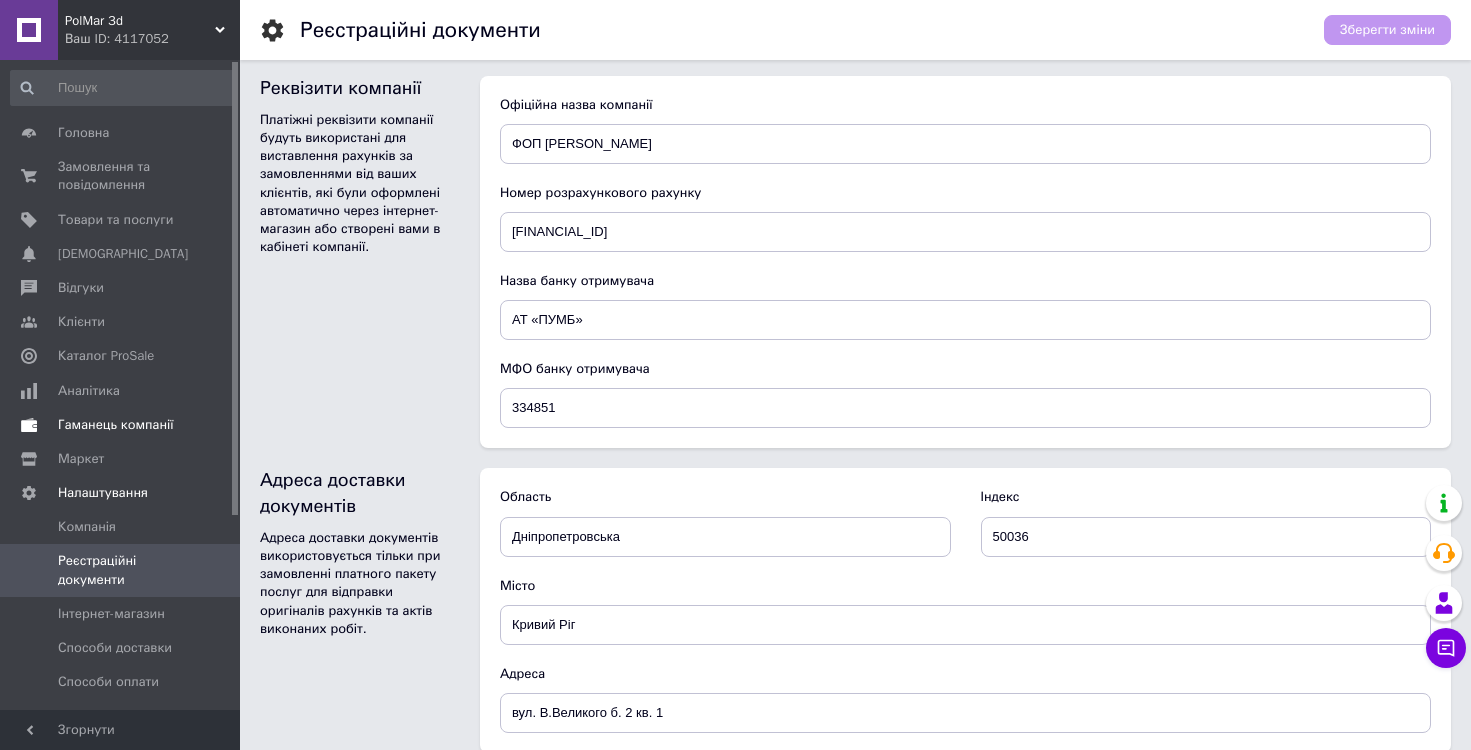 click on "Гаманець компанії" at bounding box center [116, 425] 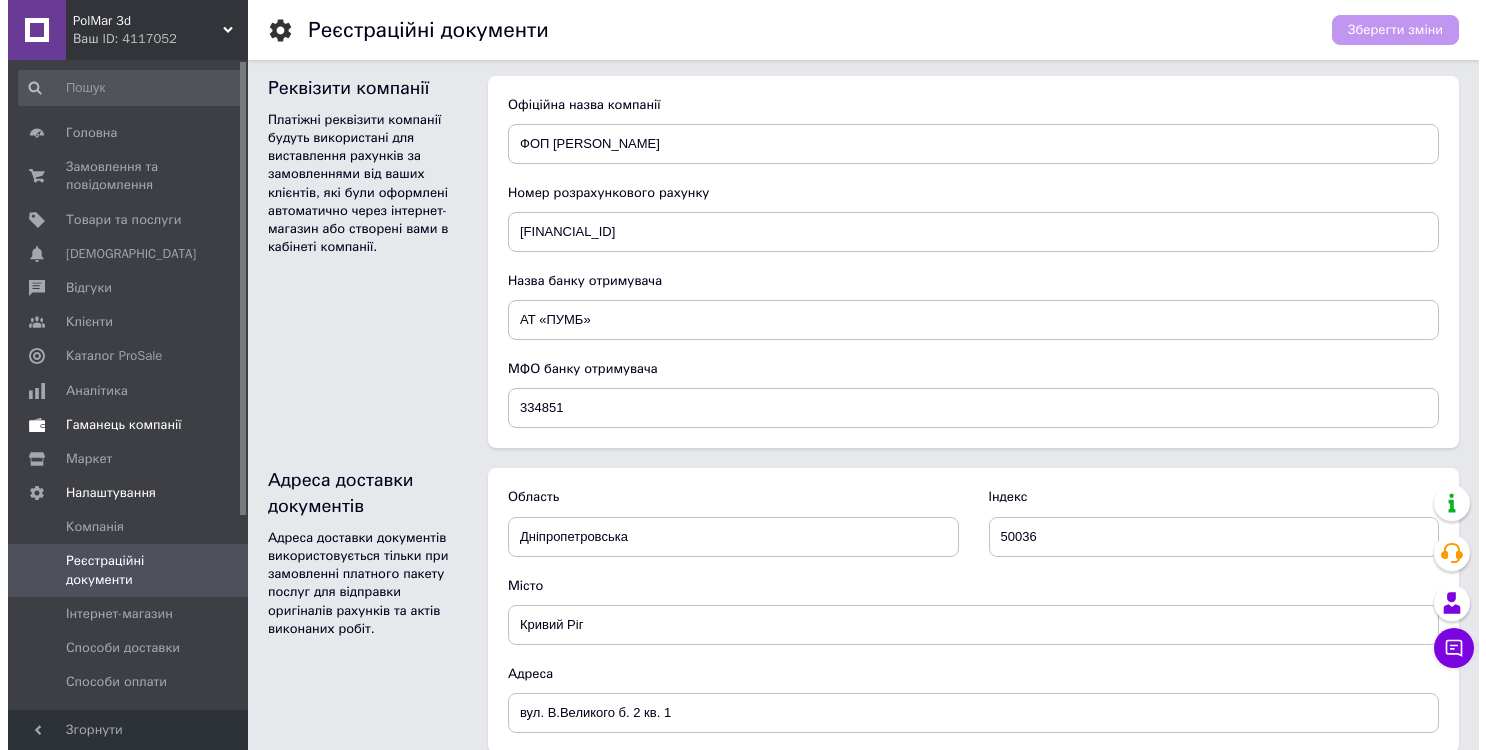 scroll, scrollTop: 0, scrollLeft: 0, axis: both 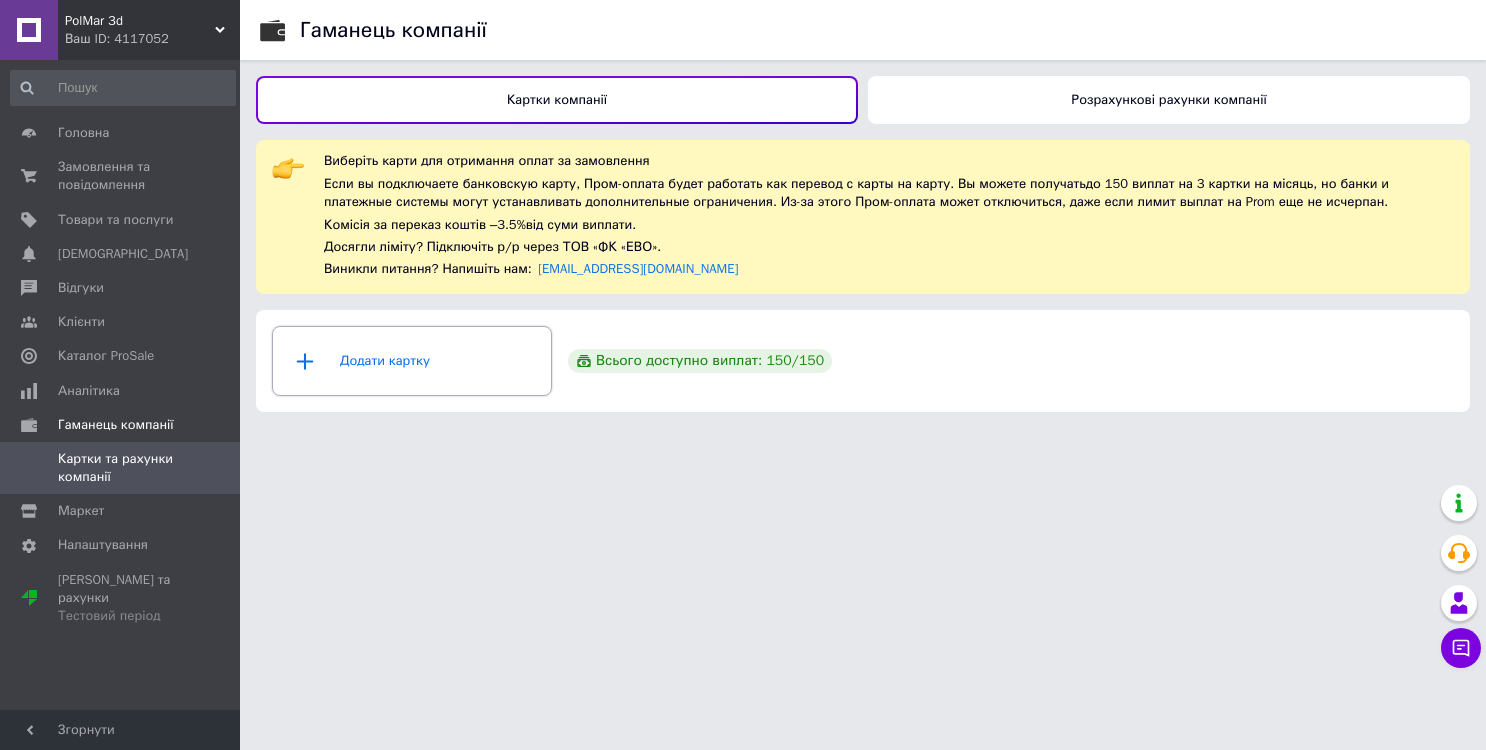 click on "Додати картку" at bounding box center [412, 361] 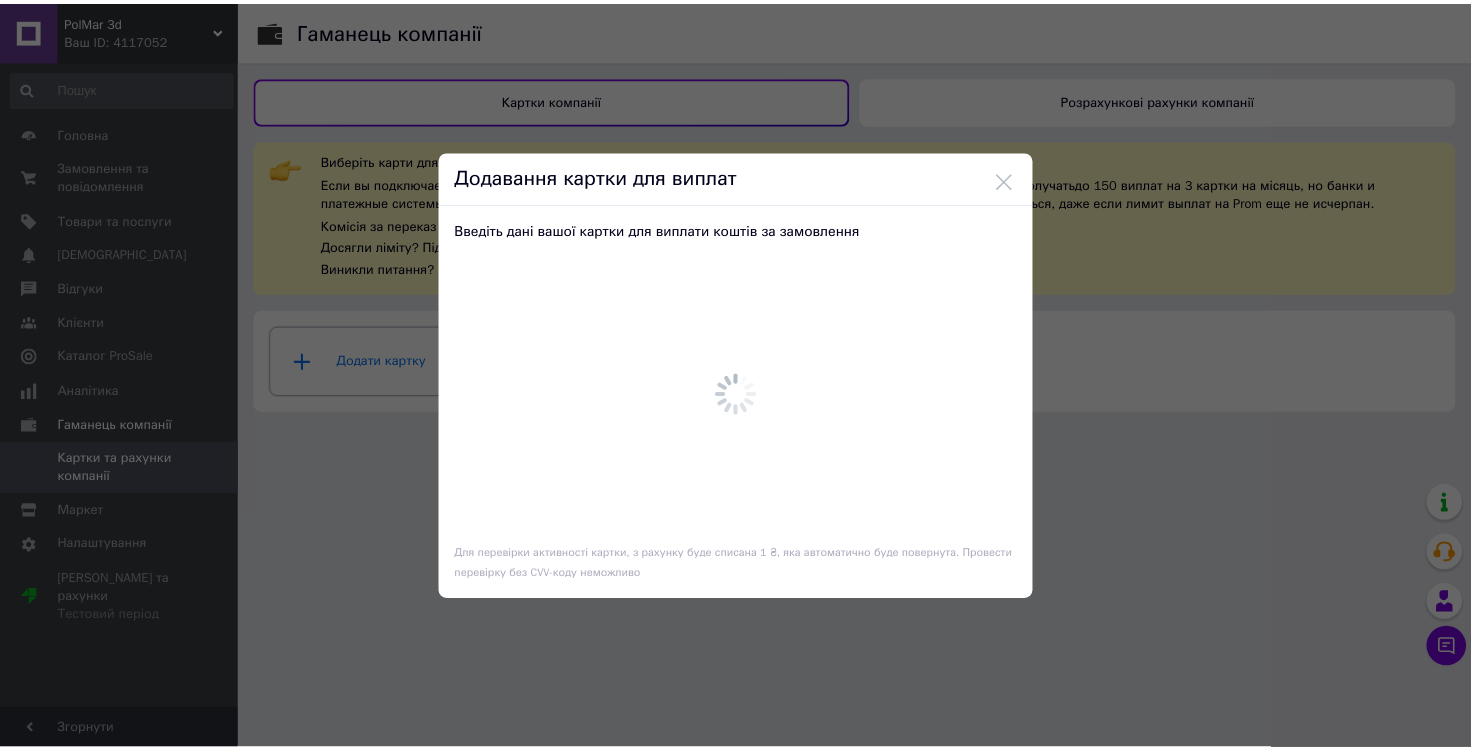 scroll, scrollTop: 0, scrollLeft: 0, axis: both 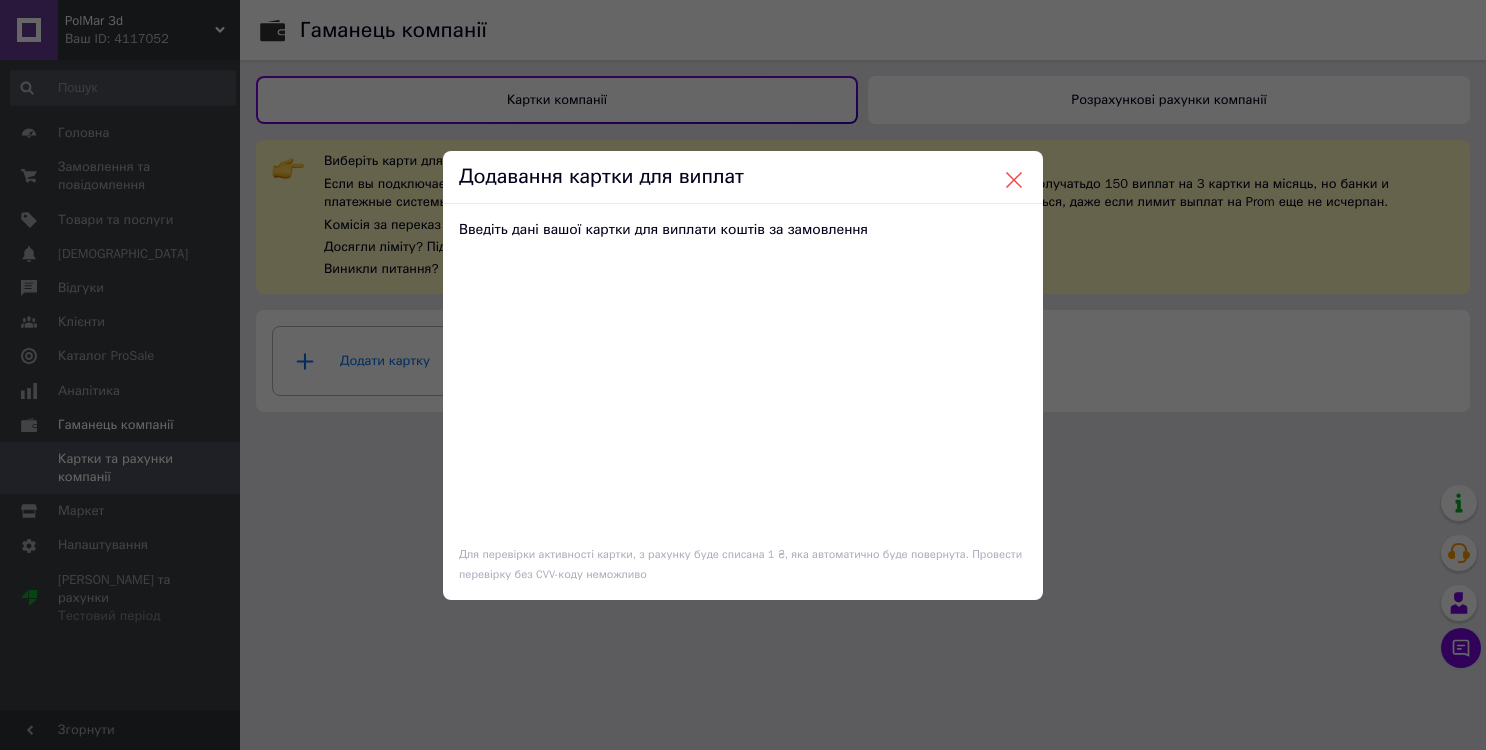 click at bounding box center [1014, 180] 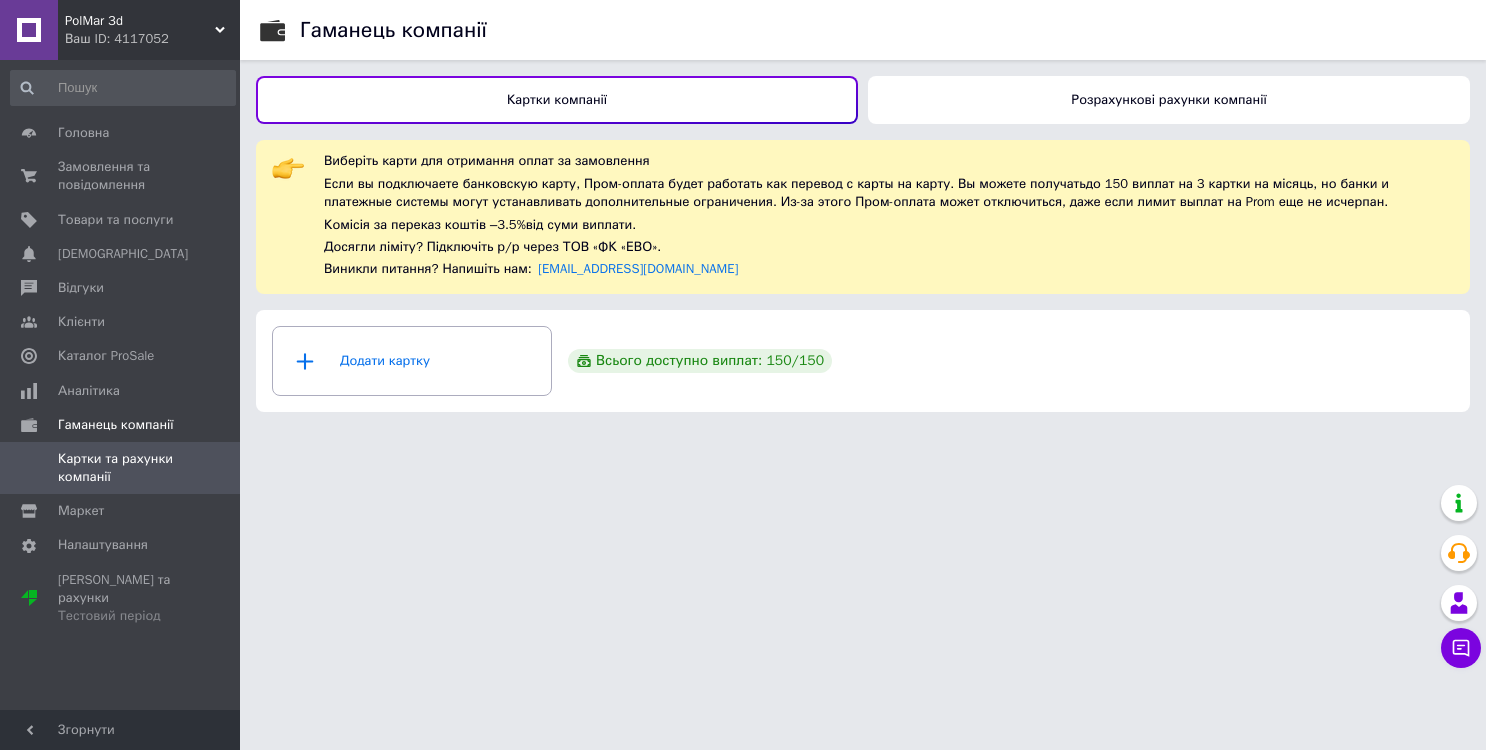 click on "Розрахункові рахунки компанії" at bounding box center [1168, 99] 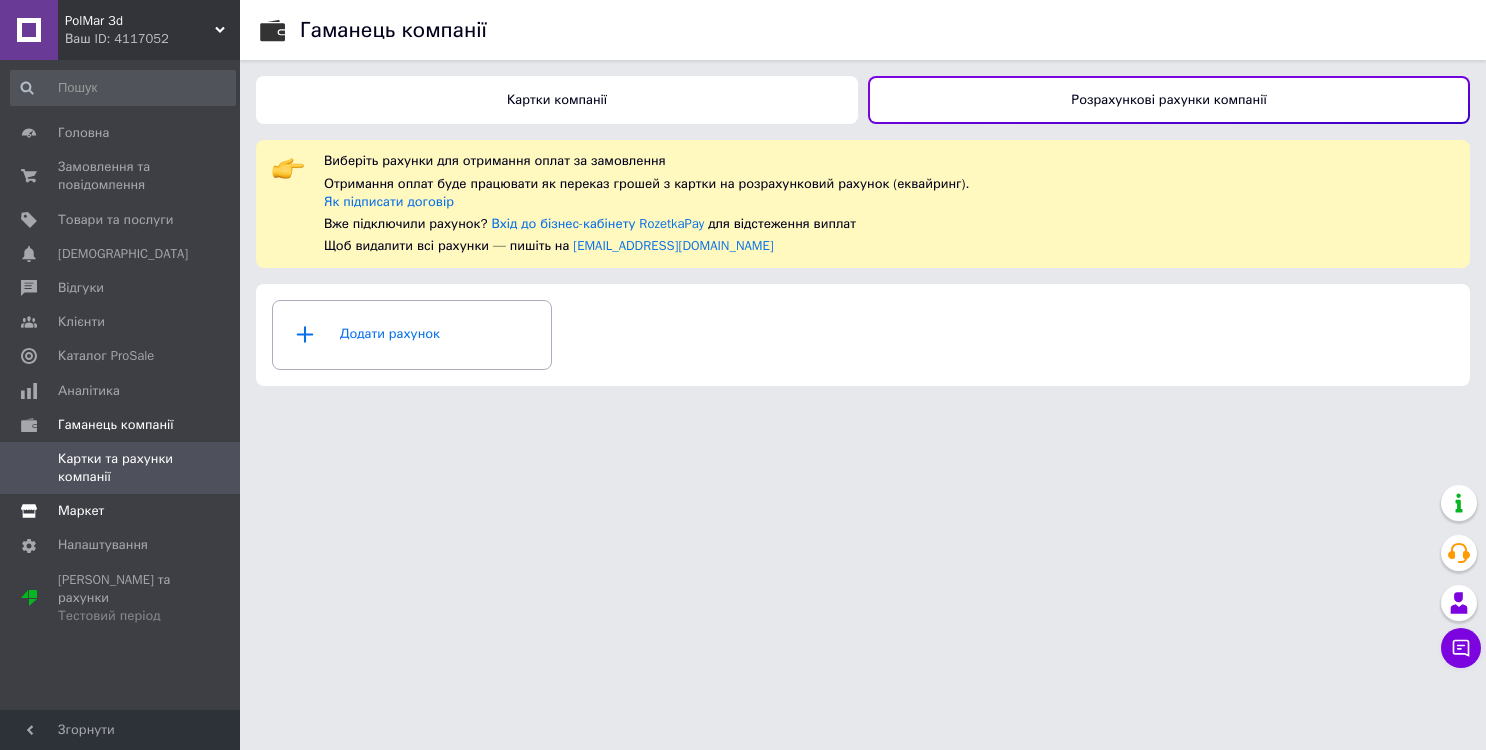 click on "Маркет" at bounding box center [81, 511] 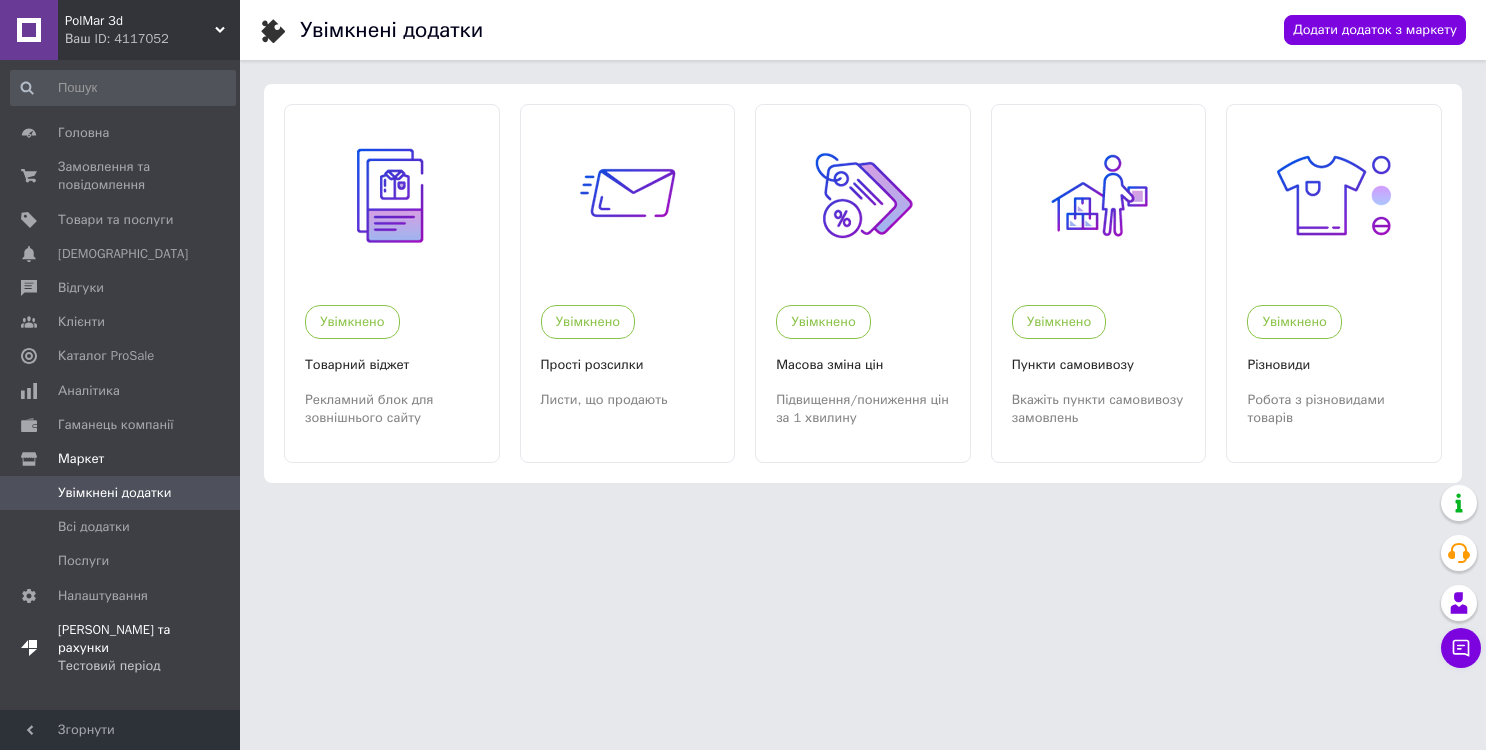 click on "[DEMOGRAPHIC_DATA] та рахунки Тестовий період" at bounding box center [121, 648] 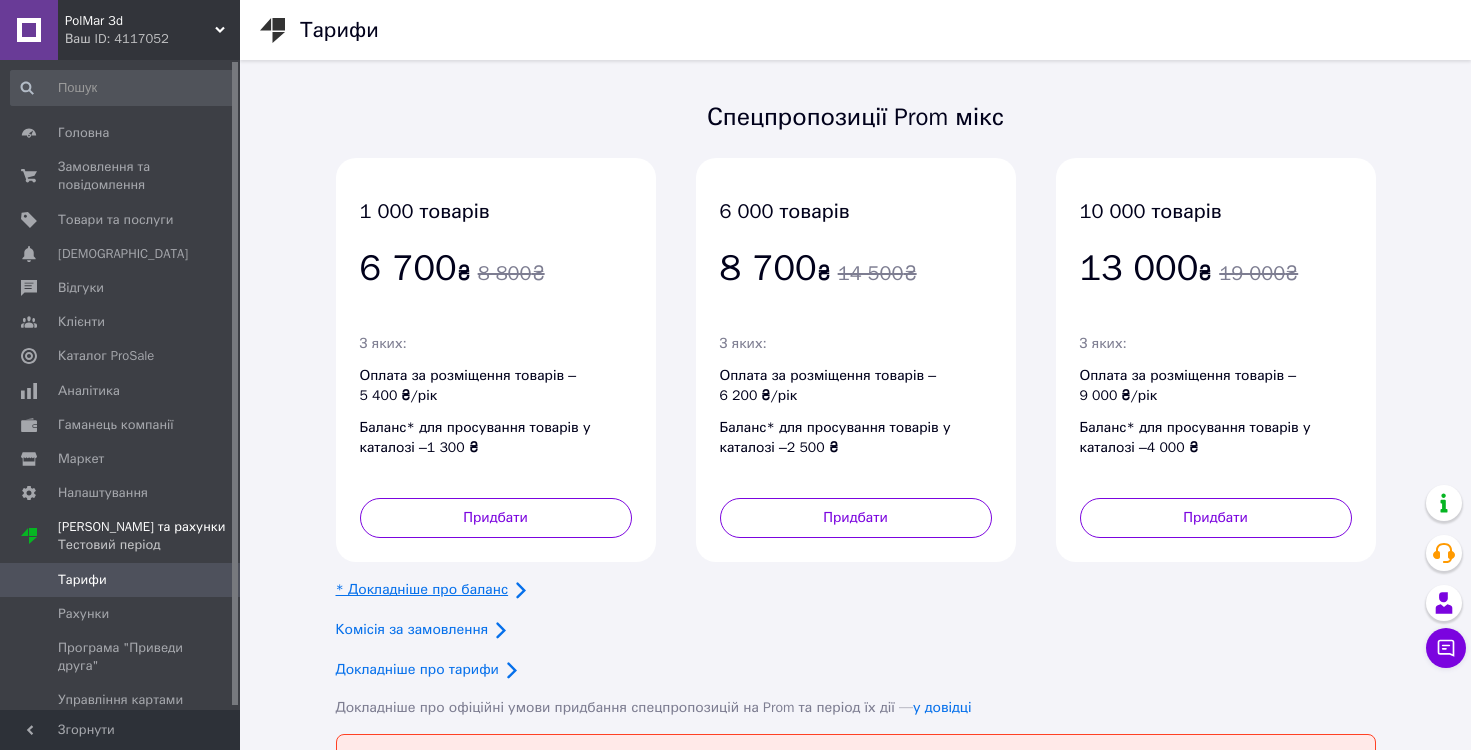 click on "* Докладніше про баланс" at bounding box center (422, 589) 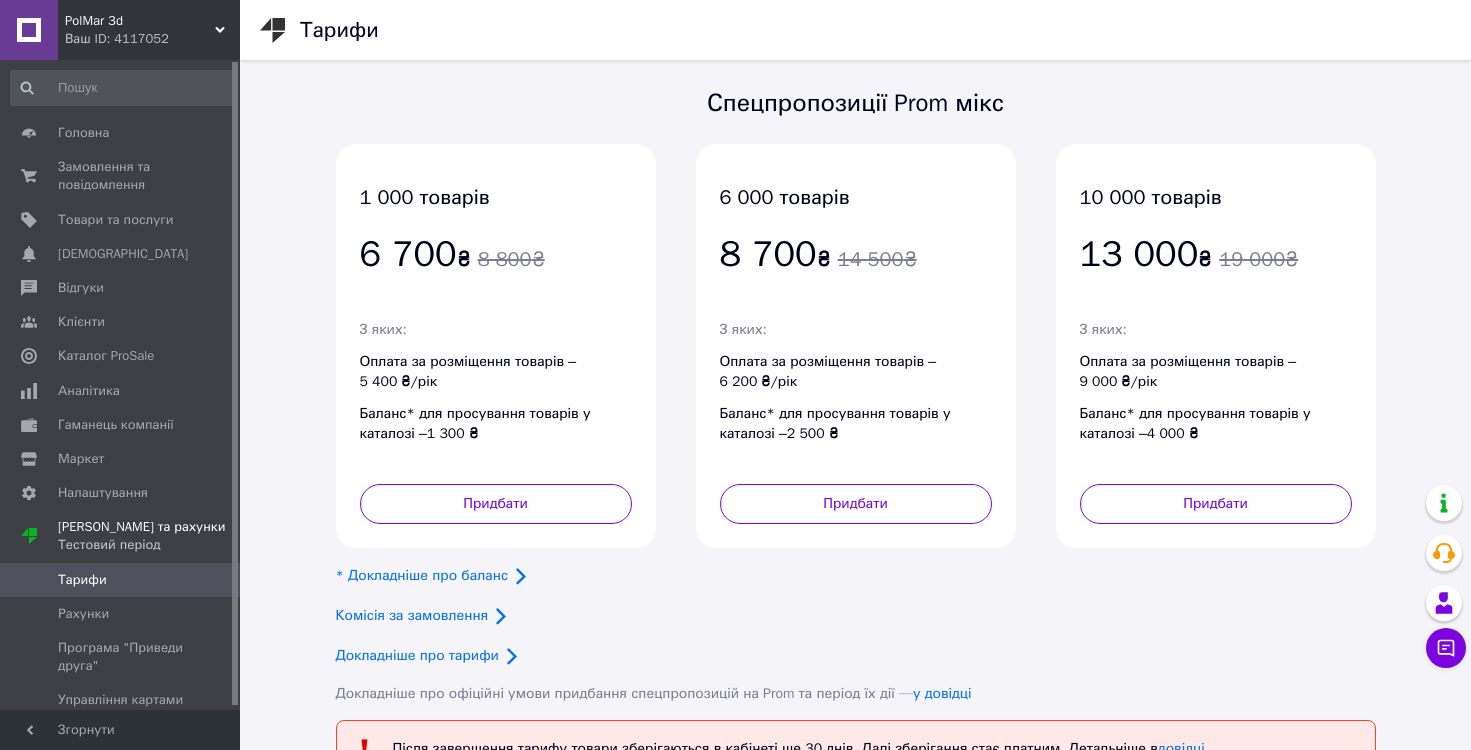 scroll, scrollTop: 43, scrollLeft: 0, axis: vertical 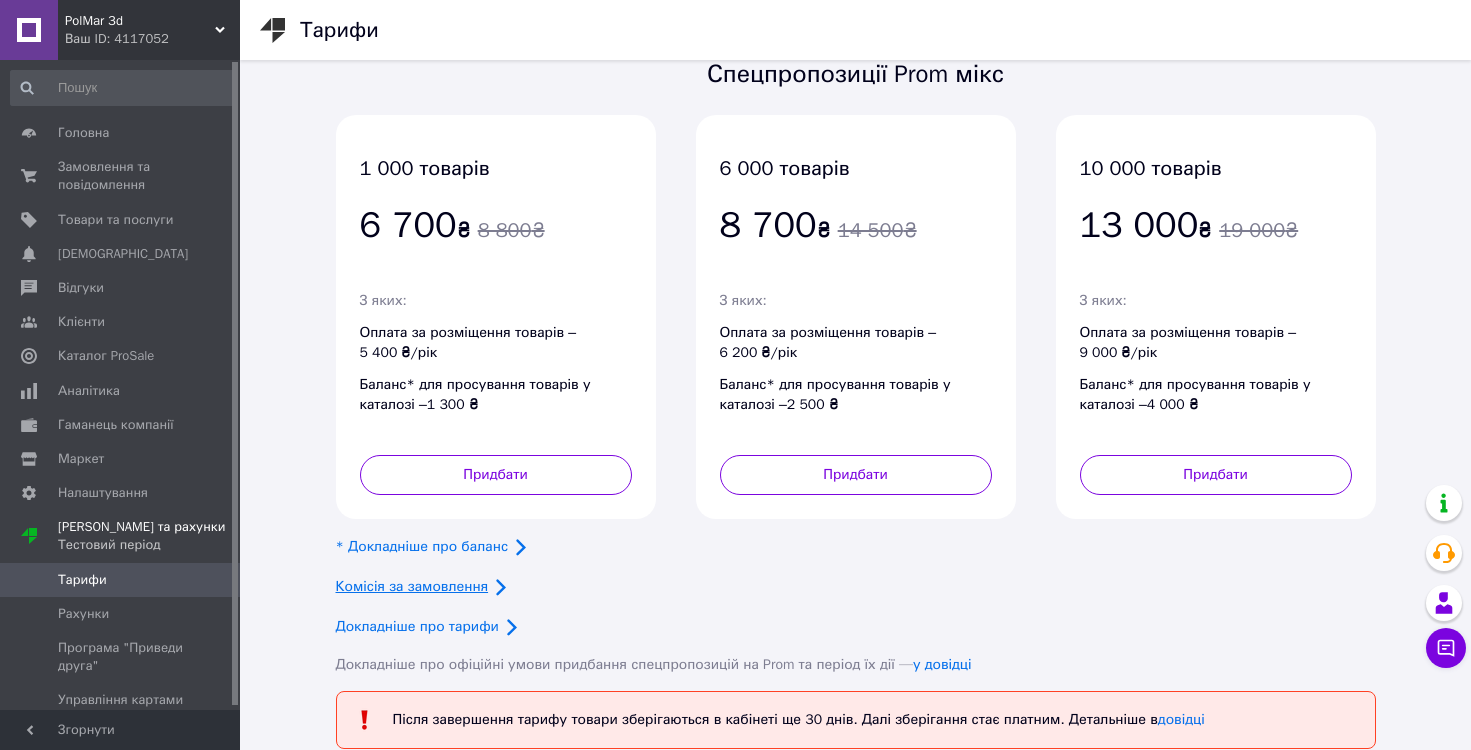 click on "Комісія за замовлення" at bounding box center (412, 586) 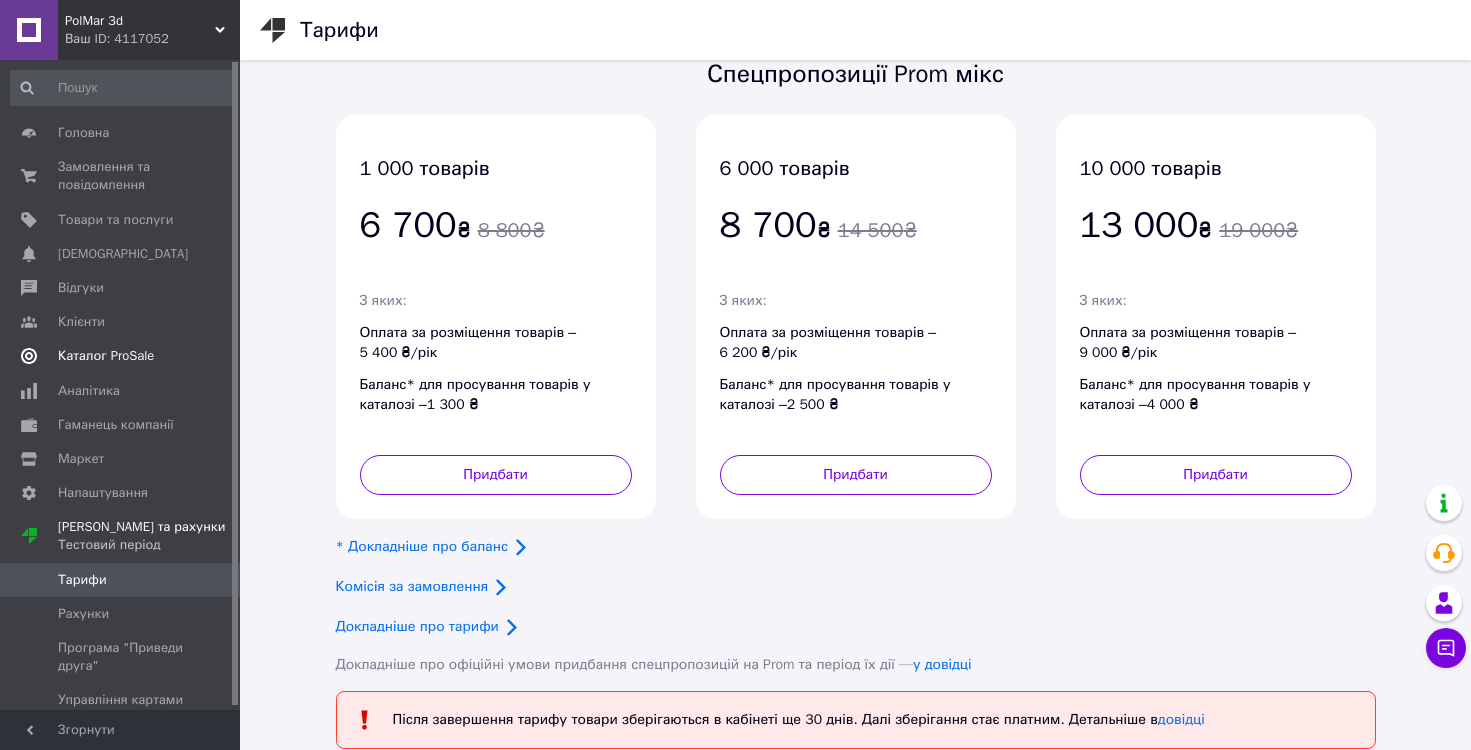 click on "Каталог ProSale" at bounding box center [106, 356] 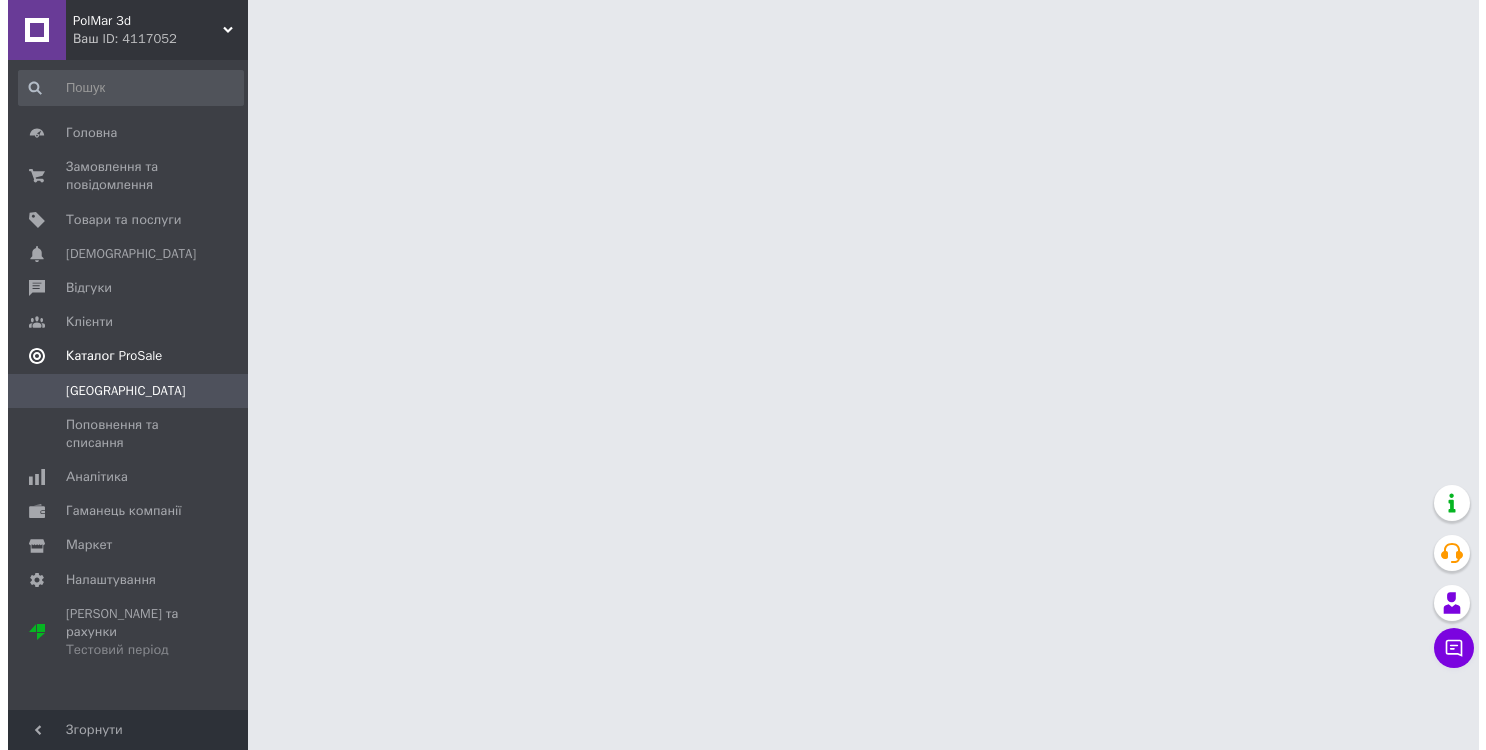 scroll, scrollTop: 0, scrollLeft: 0, axis: both 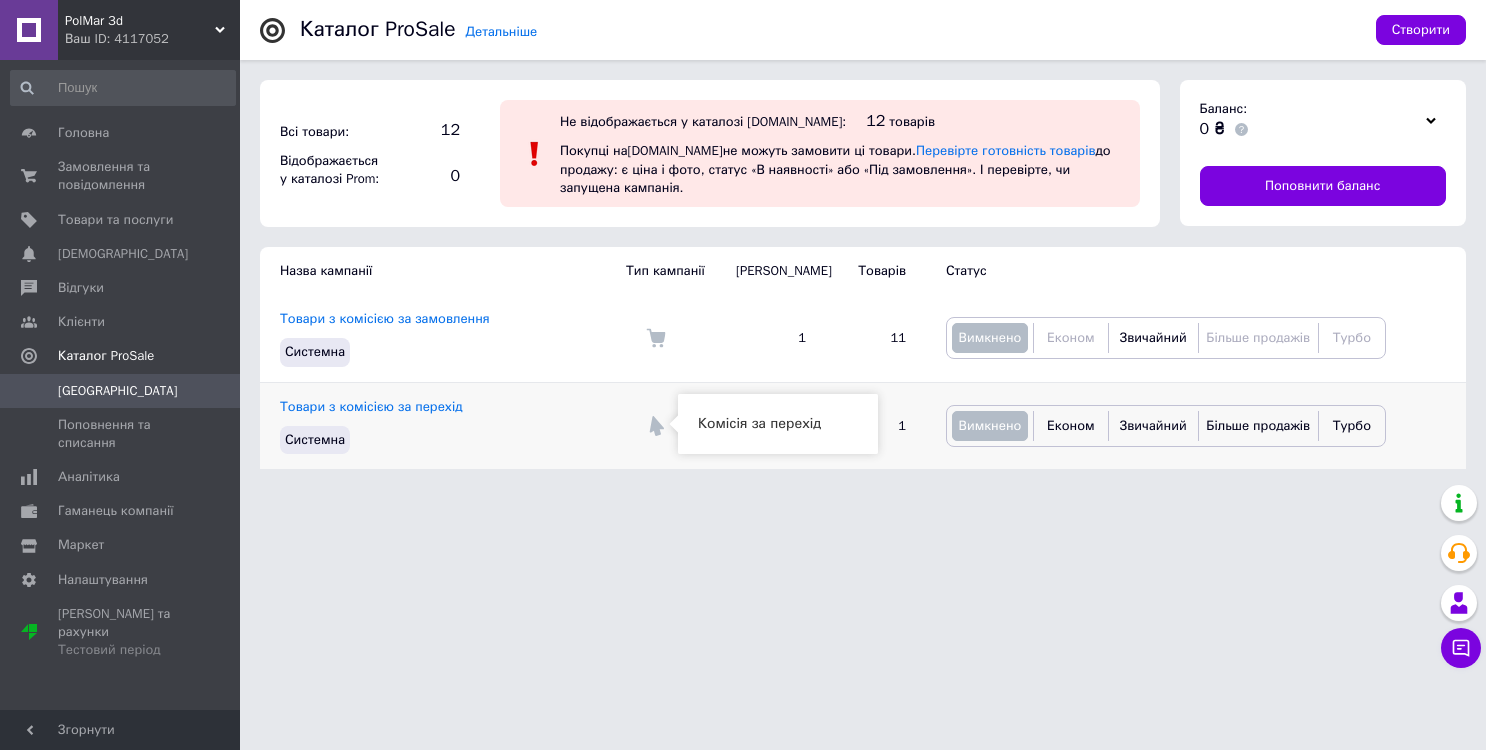 click at bounding box center (656, 426) 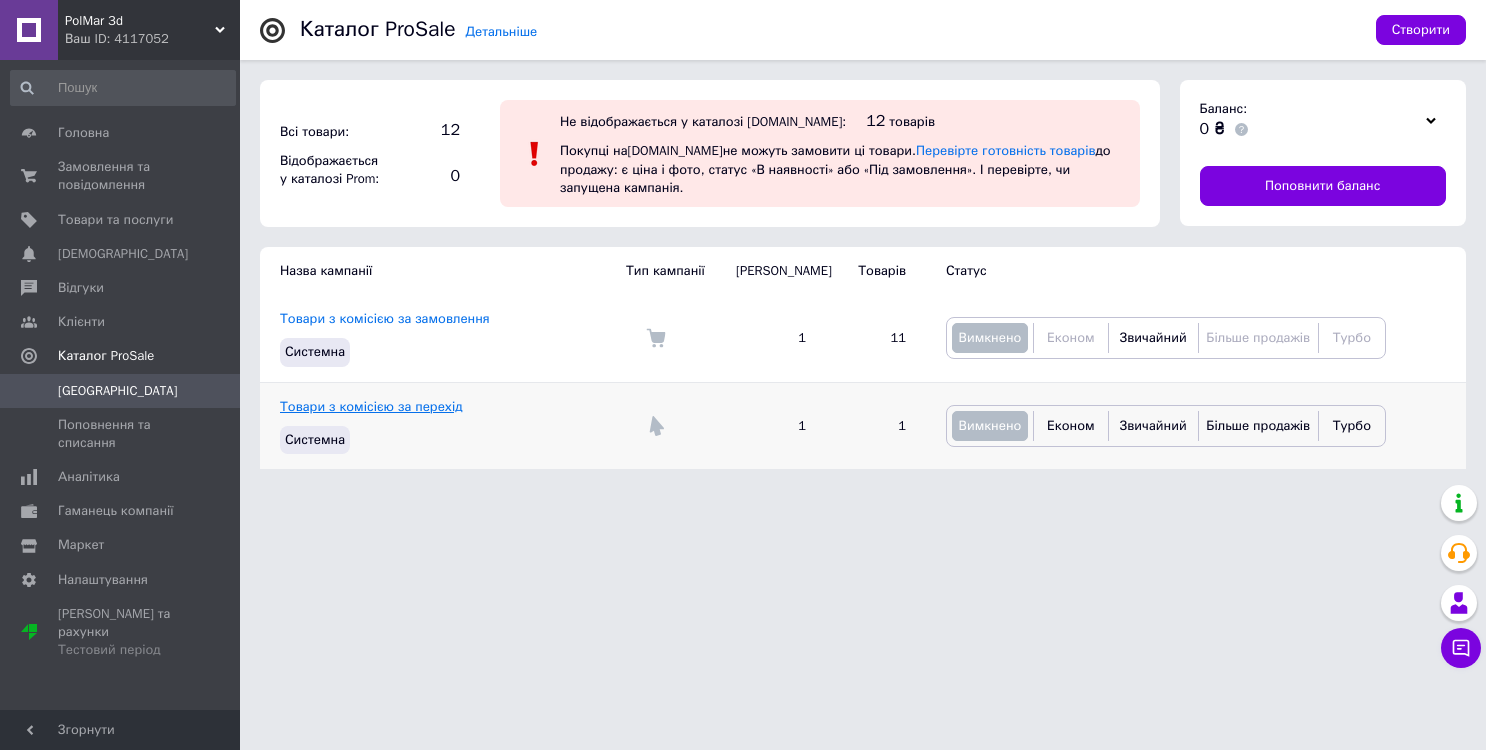 click on "Товари з комісією за перехід" at bounding box center [371, 406] 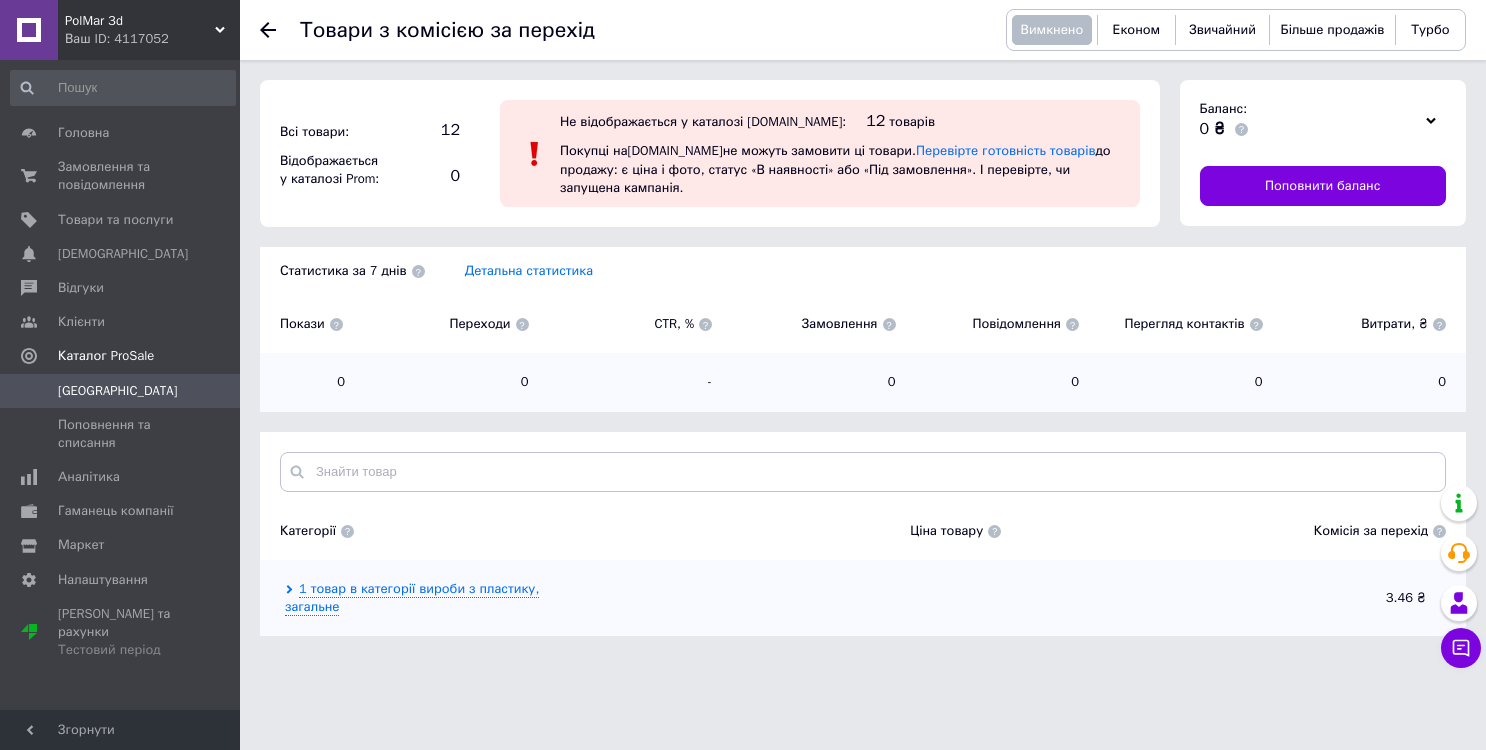 scroll, scrollTop: 0, scrollLeft: 0, axis: both 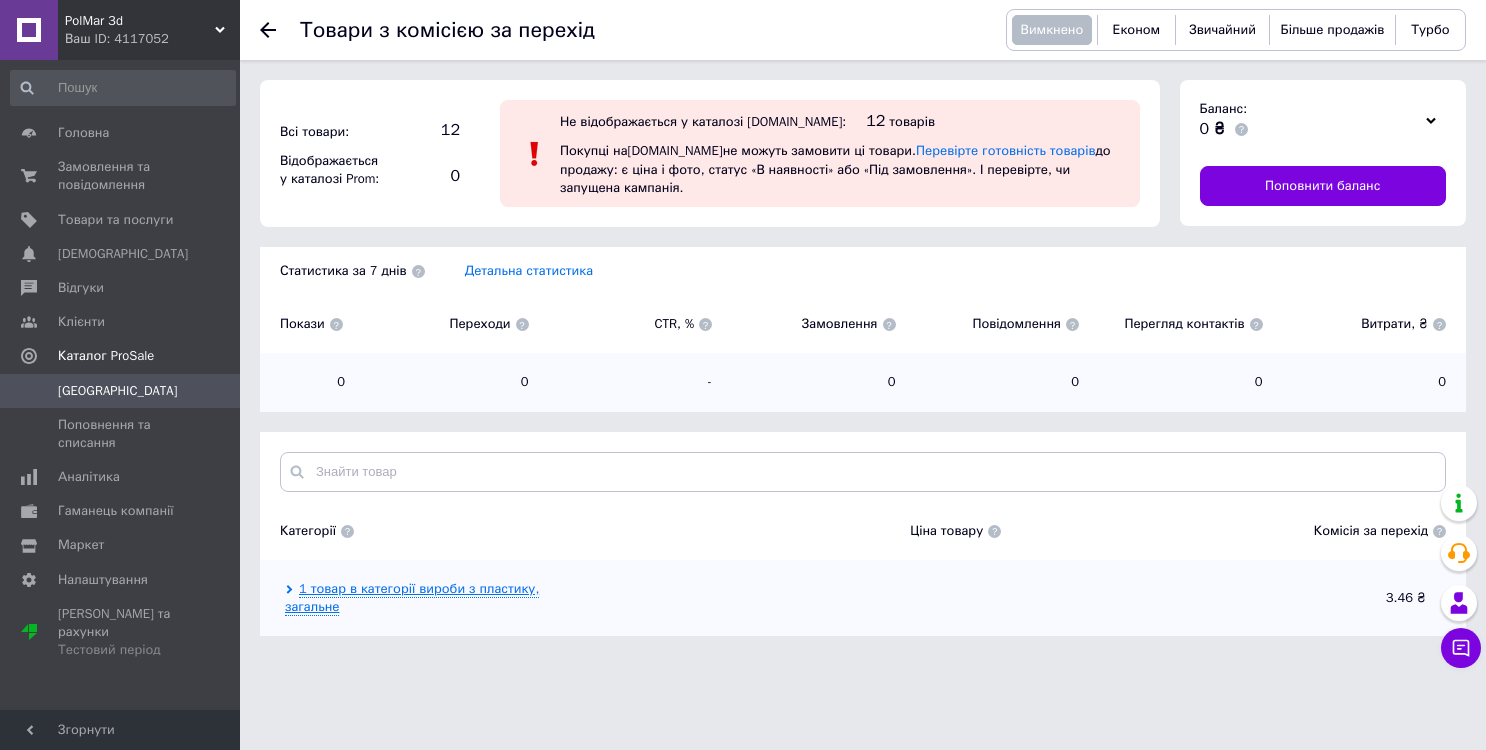 click on "1 товар в категорії вироби з пластику, загальне" at bounding box center [412, 598] 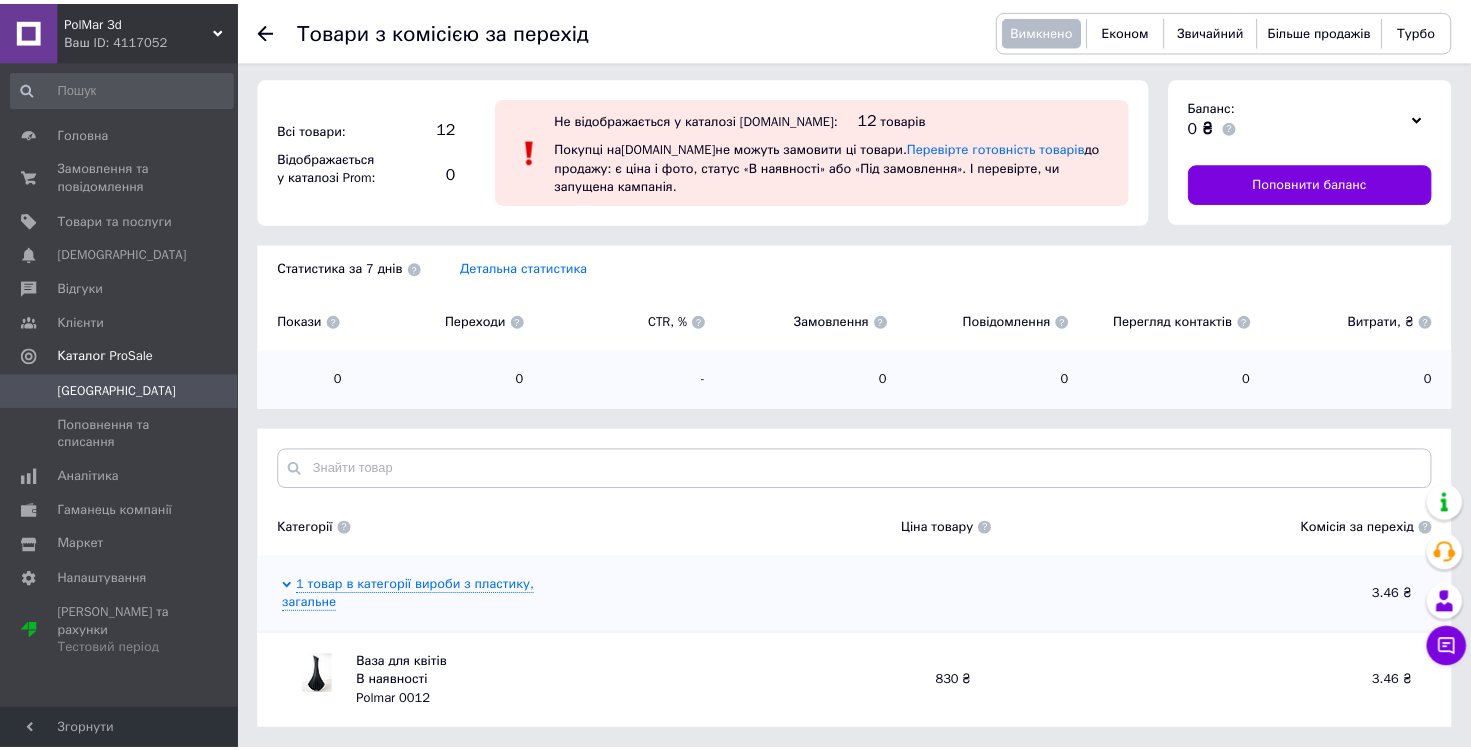 scroll, scrollTop: 0, scrollLeft: 0, axis: both 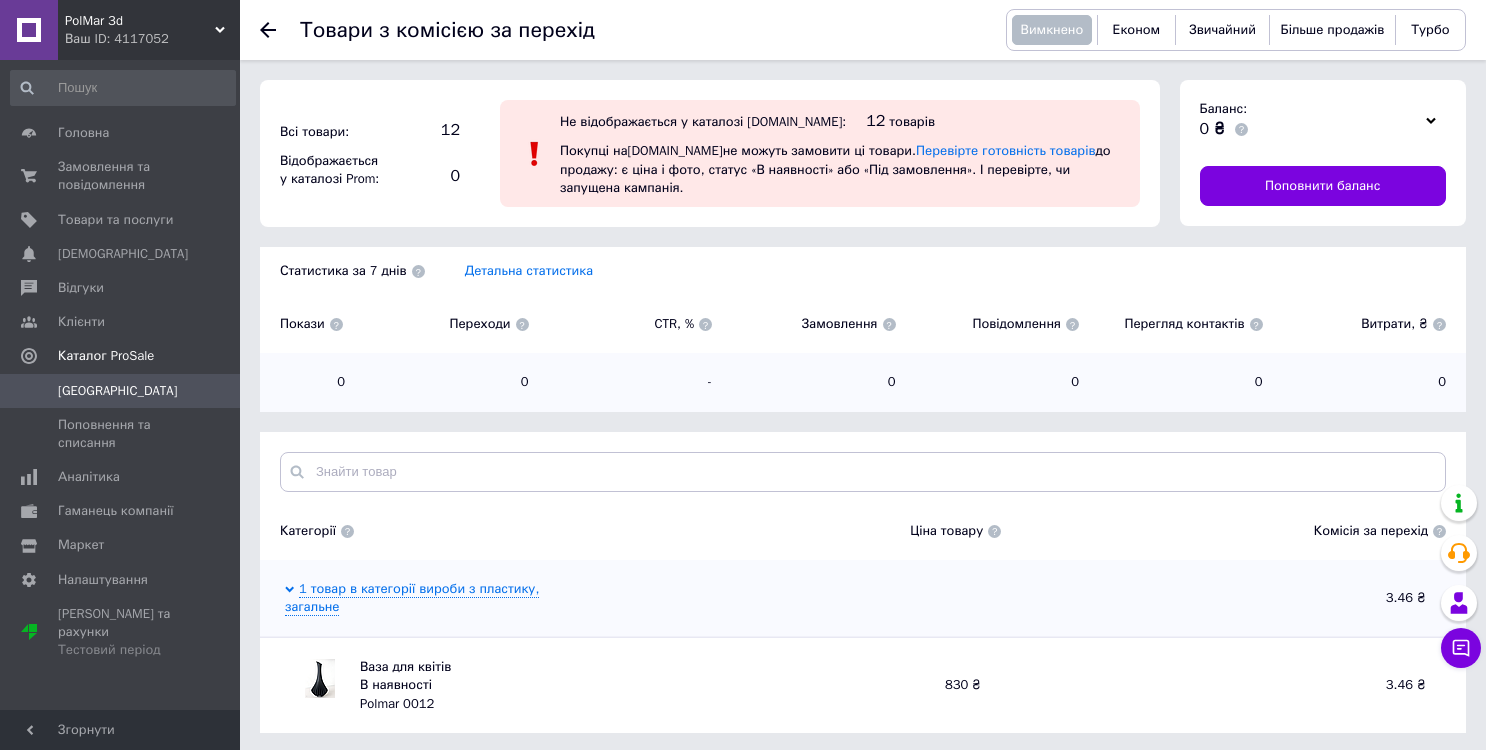 click 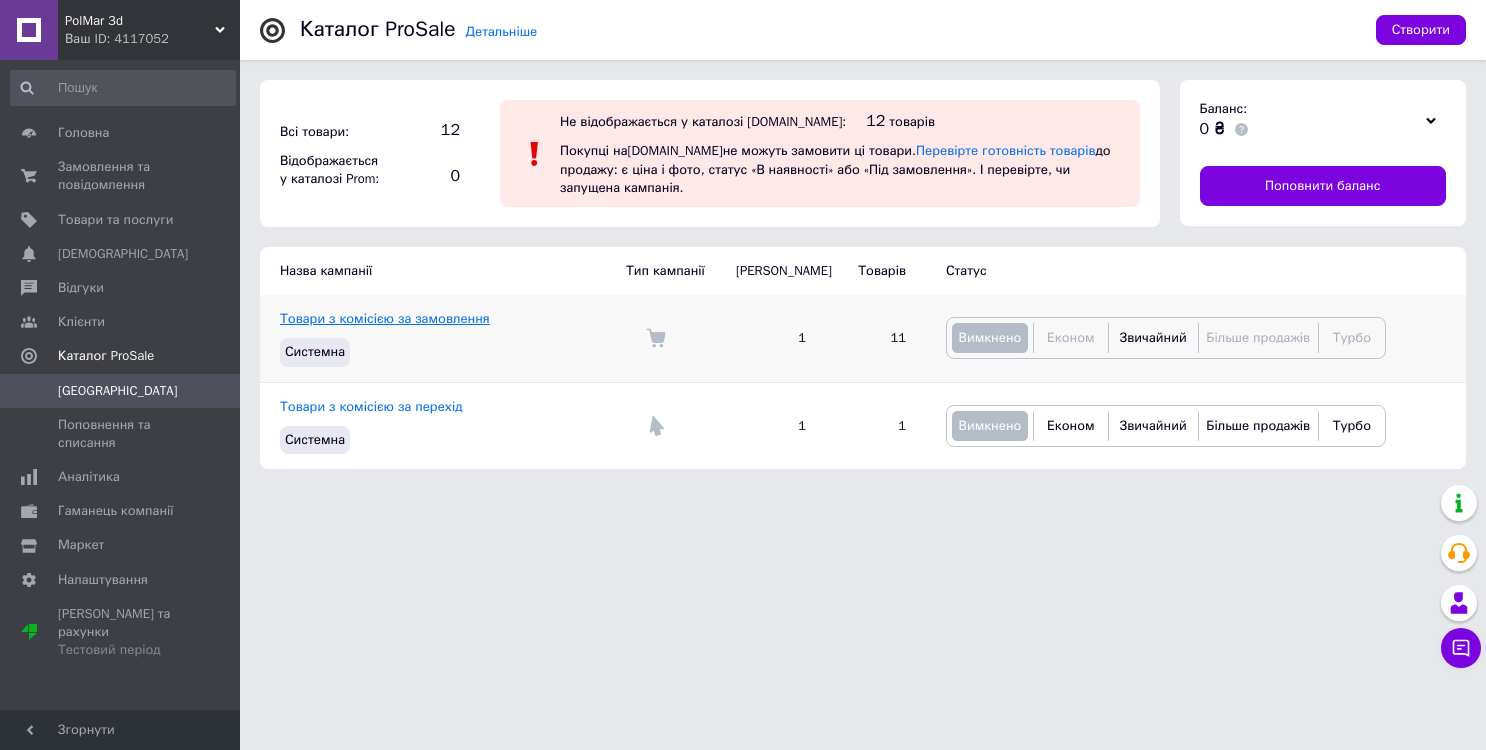 click on "Товари з комісією за замовлення" at bounding box center [385, 318] 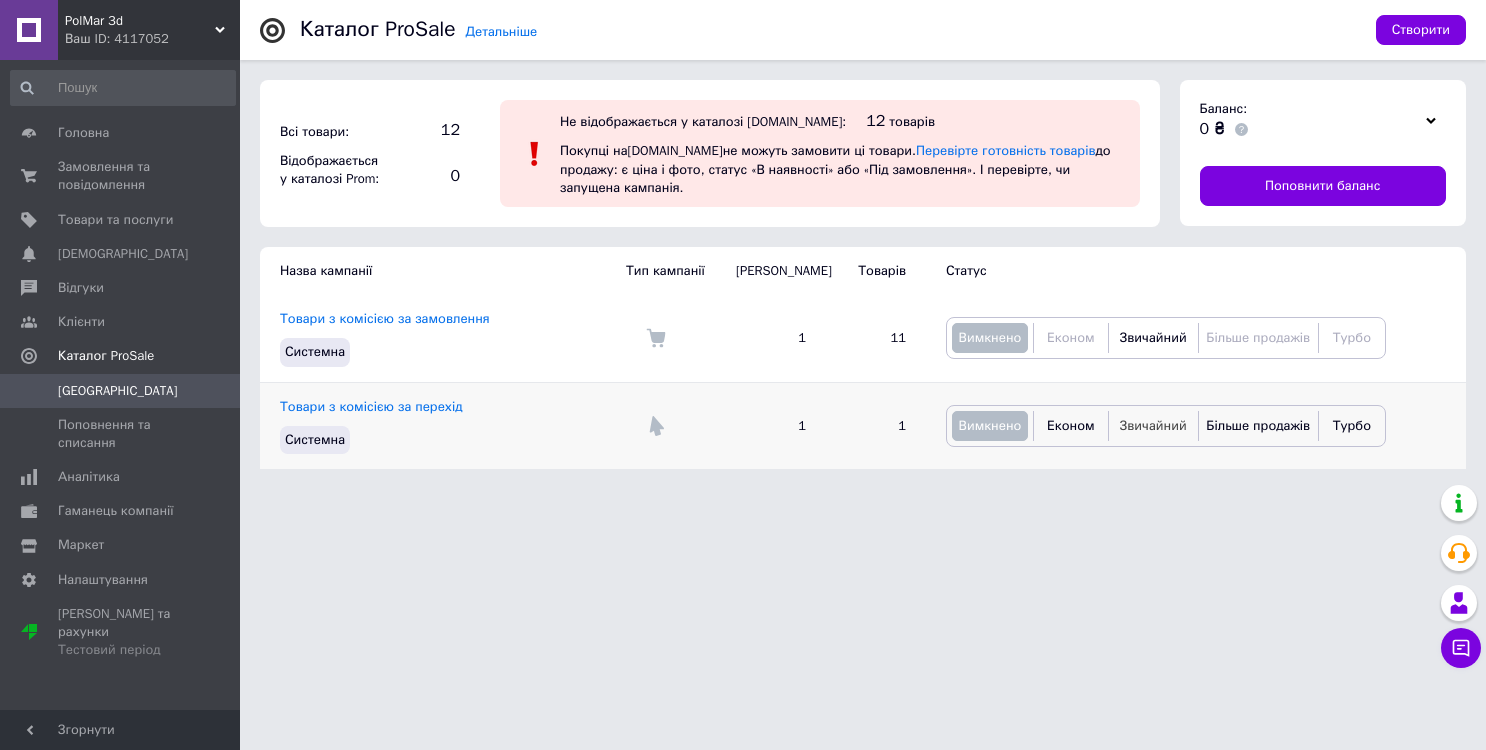 click on "Звичайний" at bounding box center (1153, 425) 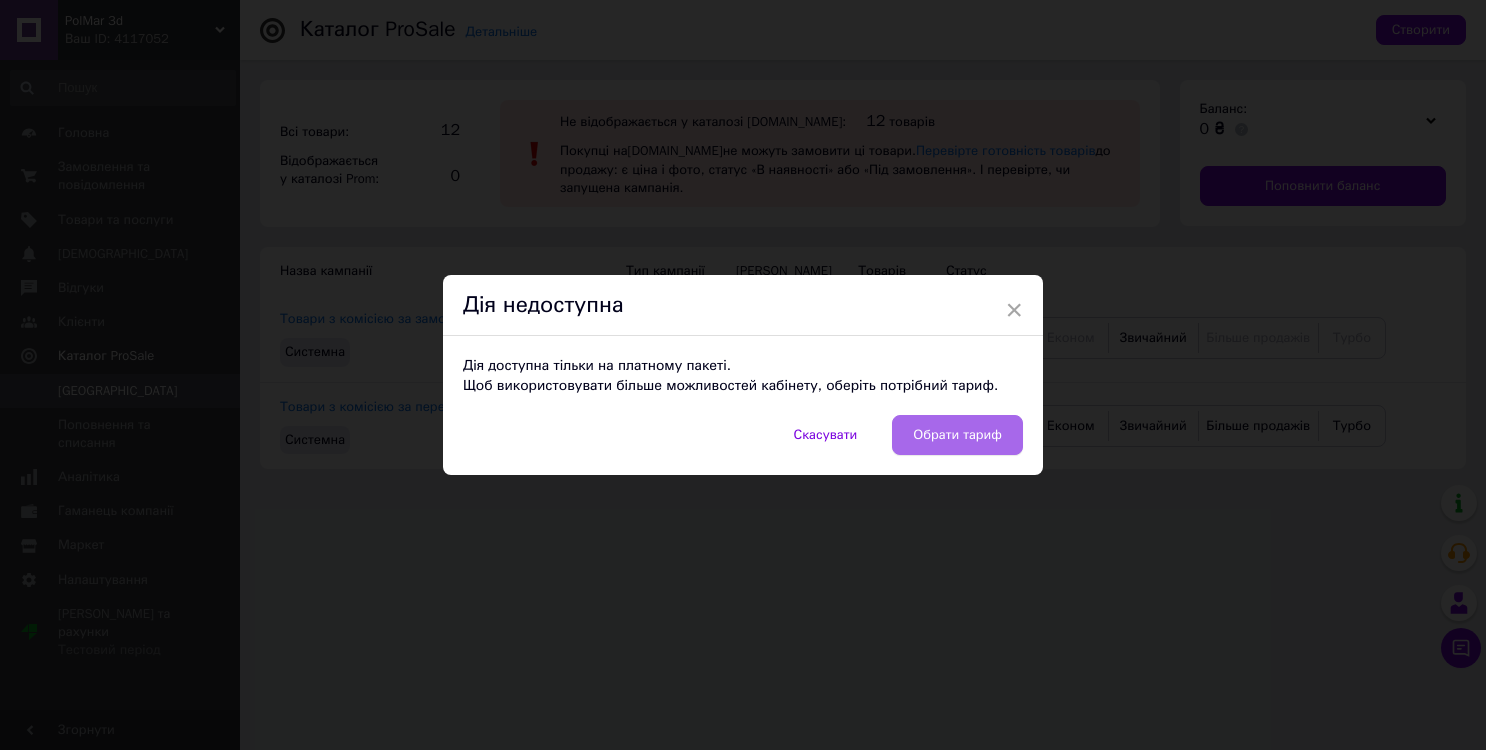 click on "Обрати тариф" at bounding box center [957, 435] 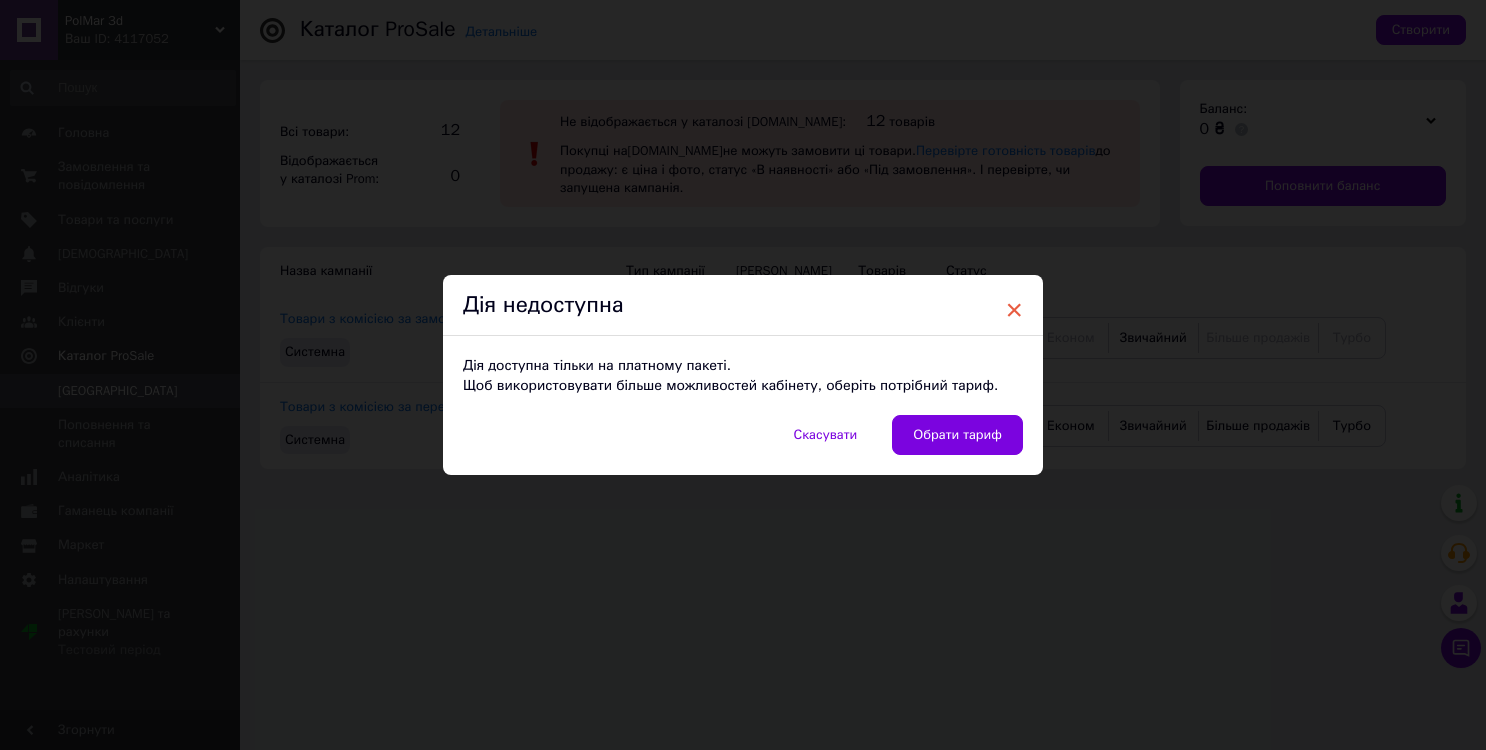 click on "×" at bounding box center [1014, 310] 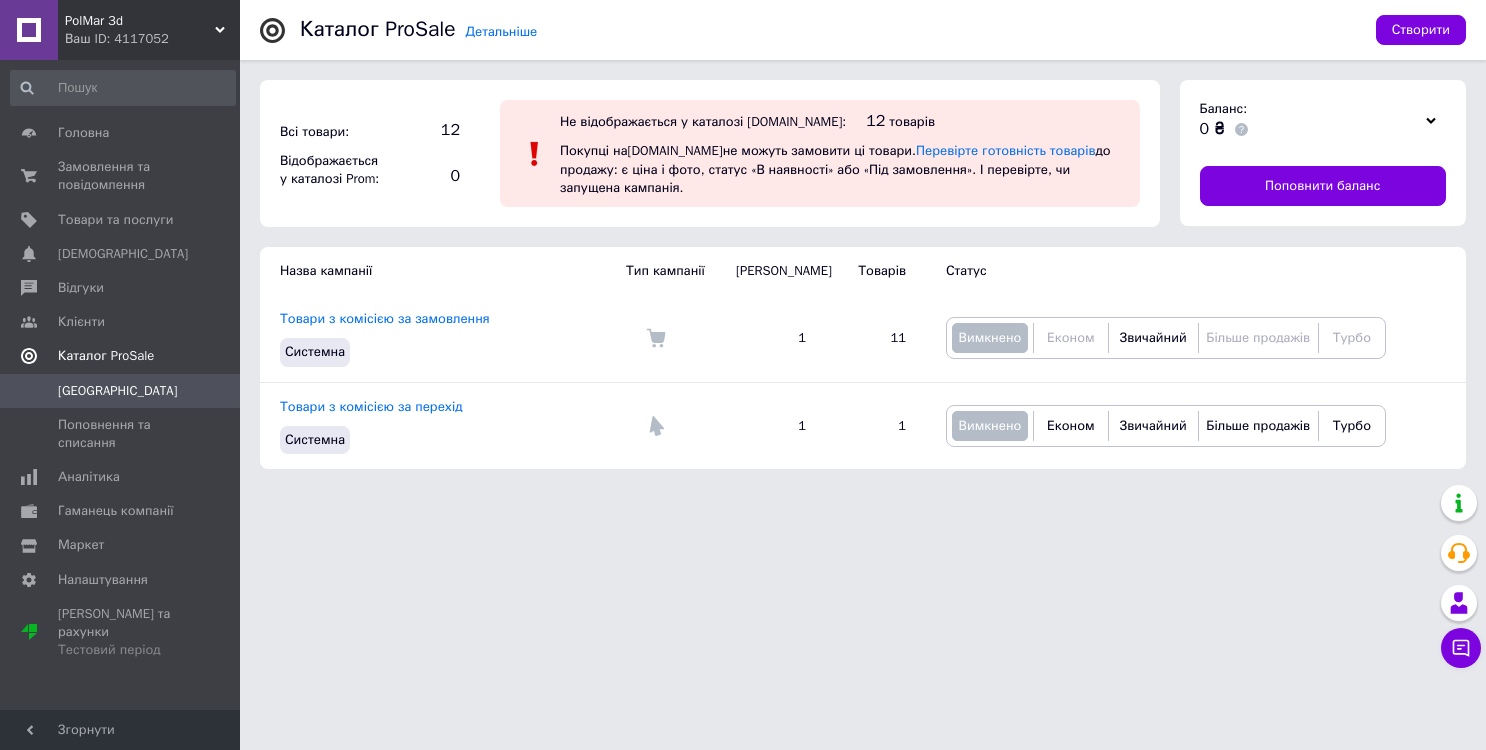 click on "Каталог ProSale" at bounding box center (106, 356) 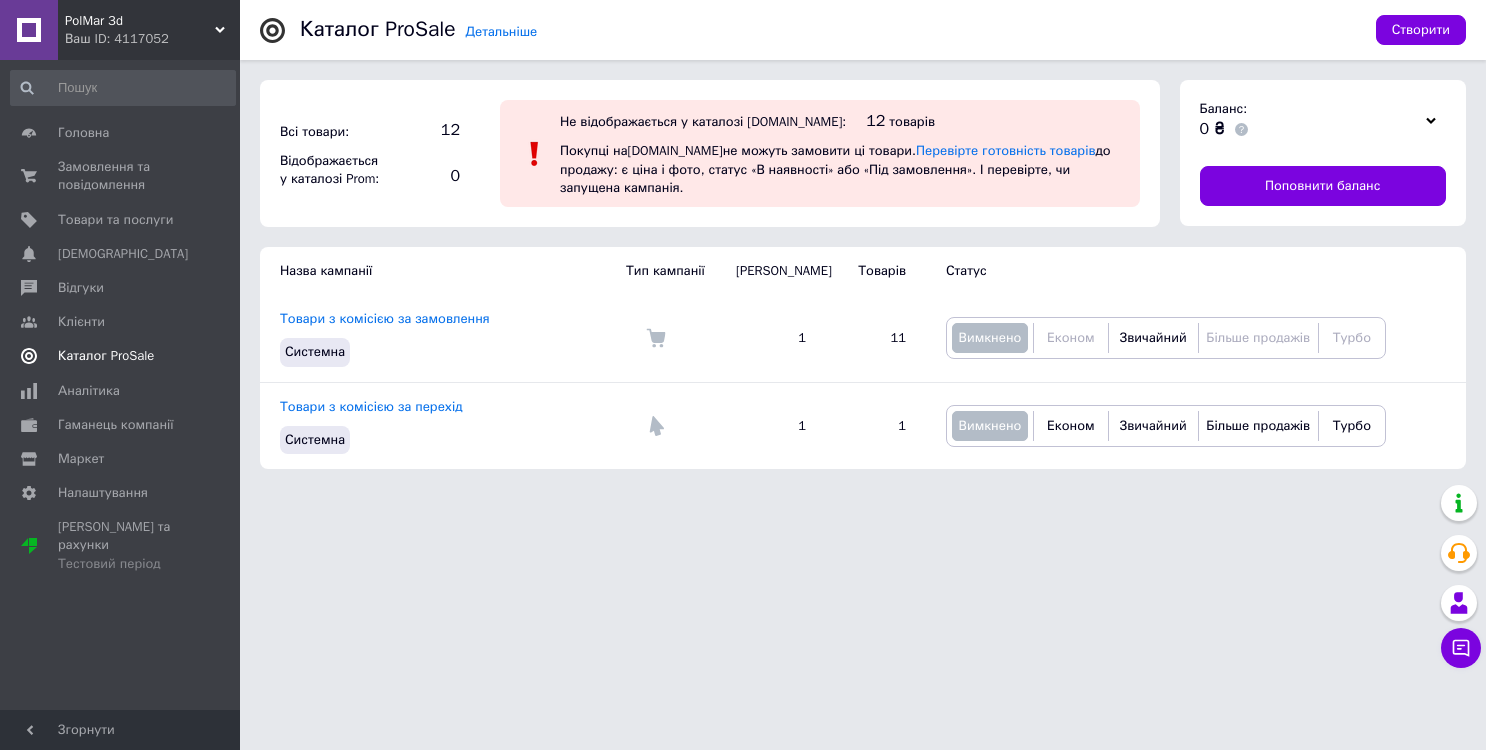 click on "Каталог ProSale" at bounding box center (106, 356) 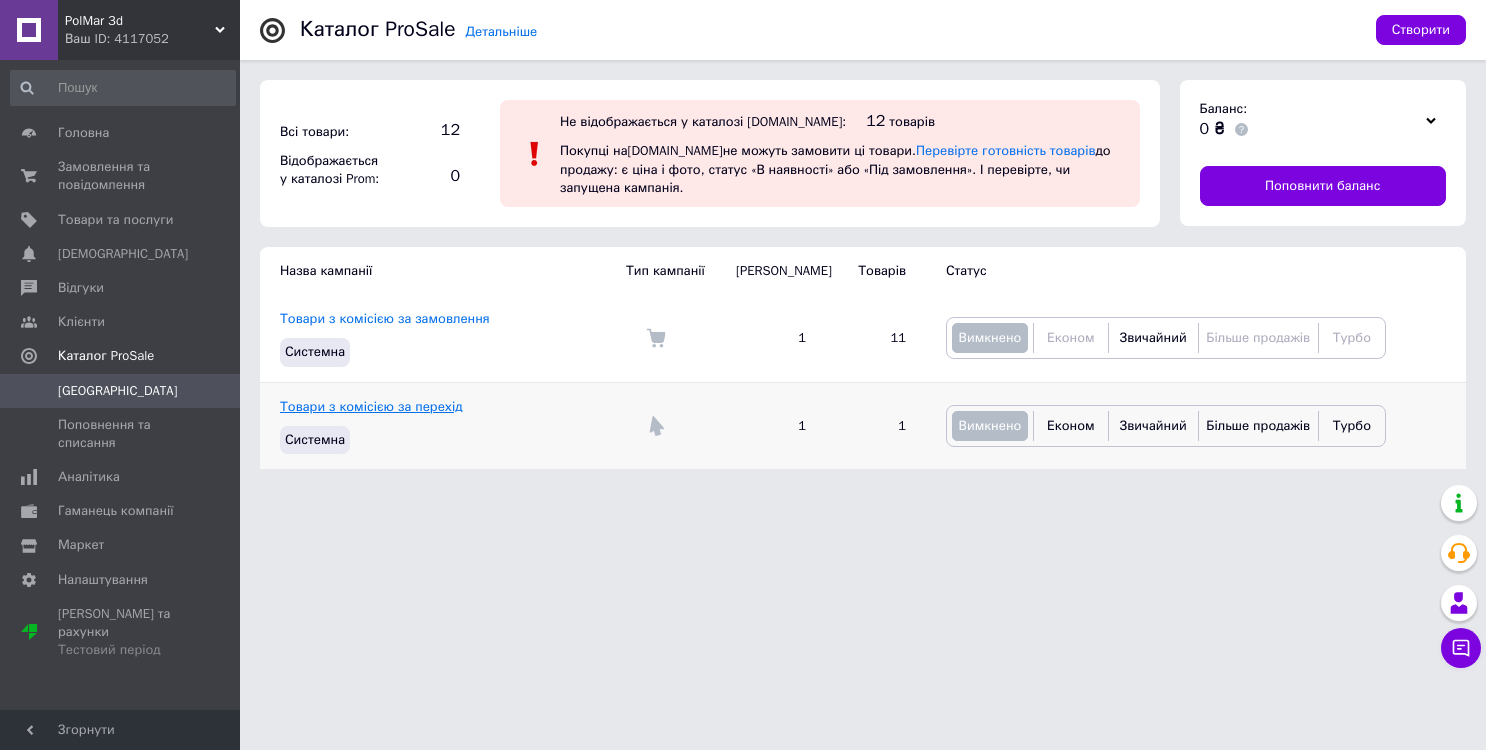 click on "Товари з комісією за перехід" at bounding box center (371, 406) 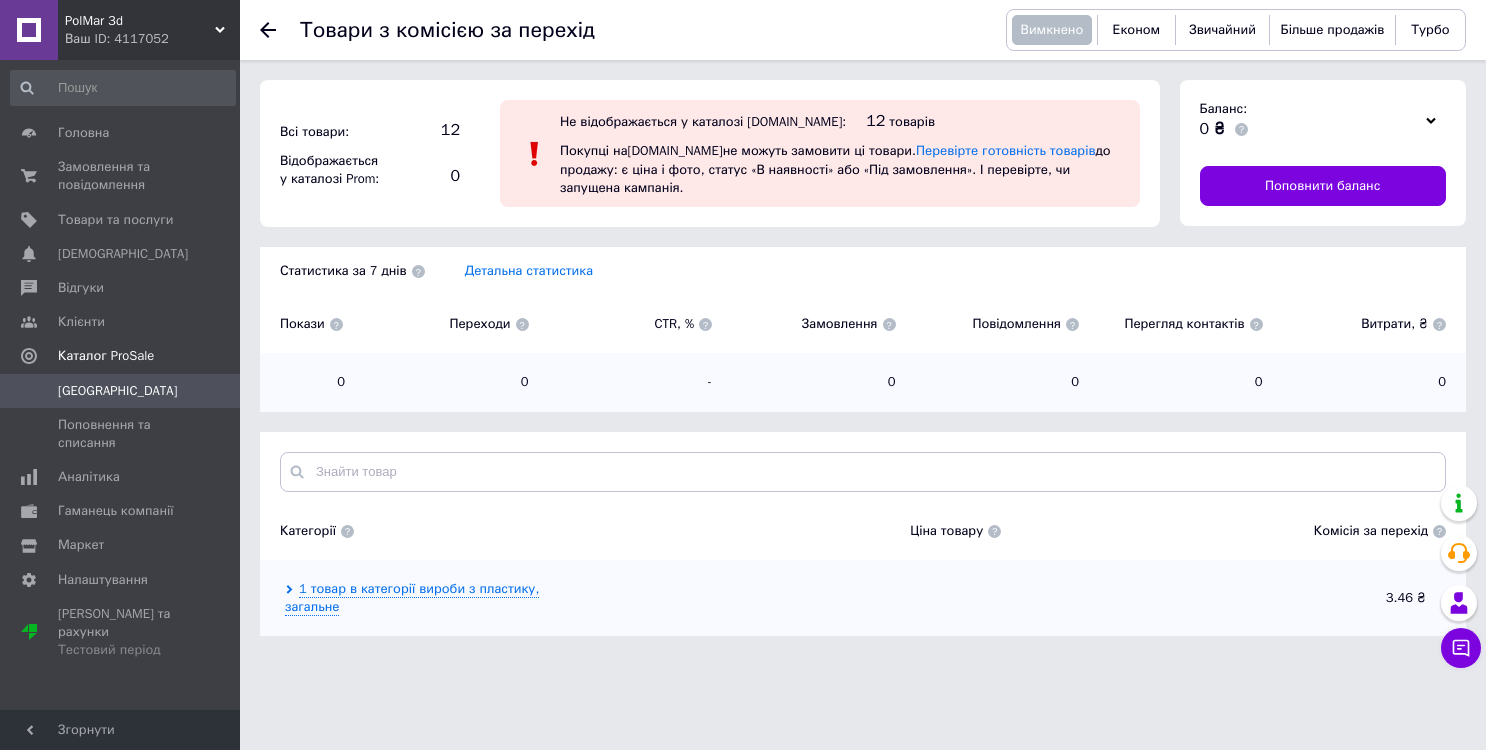 click at bounding box center (1439, 531) 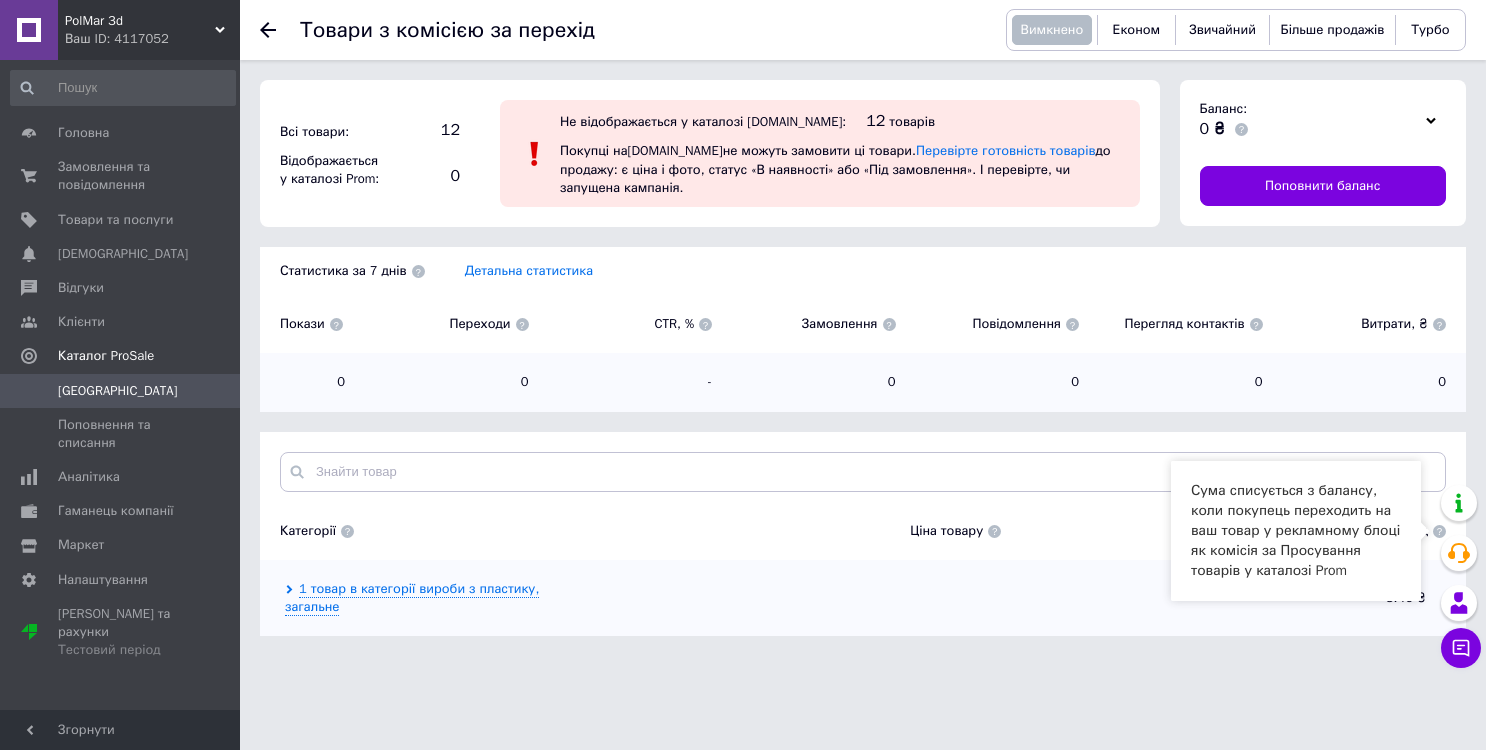 click on "PolMar 3d Ваш ID: 4117052 Кабінет покупця Перевірити стан системи Сторінка на порталі Довідка Вийти Головна Замовлення та повідомлення 0 0 Товари та послуги Сповіщення 0 0 Відгуки Клієнти Каталог ProSale Кампанії Поповнення та списання Аналітика Гаманець компанії [PERSON_NAME] Тарифи та рахунки Тестовий період Згорнути
Товари з комісією за перехід Вимкнено Економ Звичайний Більше продажів Турбо Всі товари: 12 Відображається у каталозі Prom: 0 Не відображається у каталозі [DOMAIN_NAME]: 12   товарів Покупці на  0" at bounding box center (743, 328) 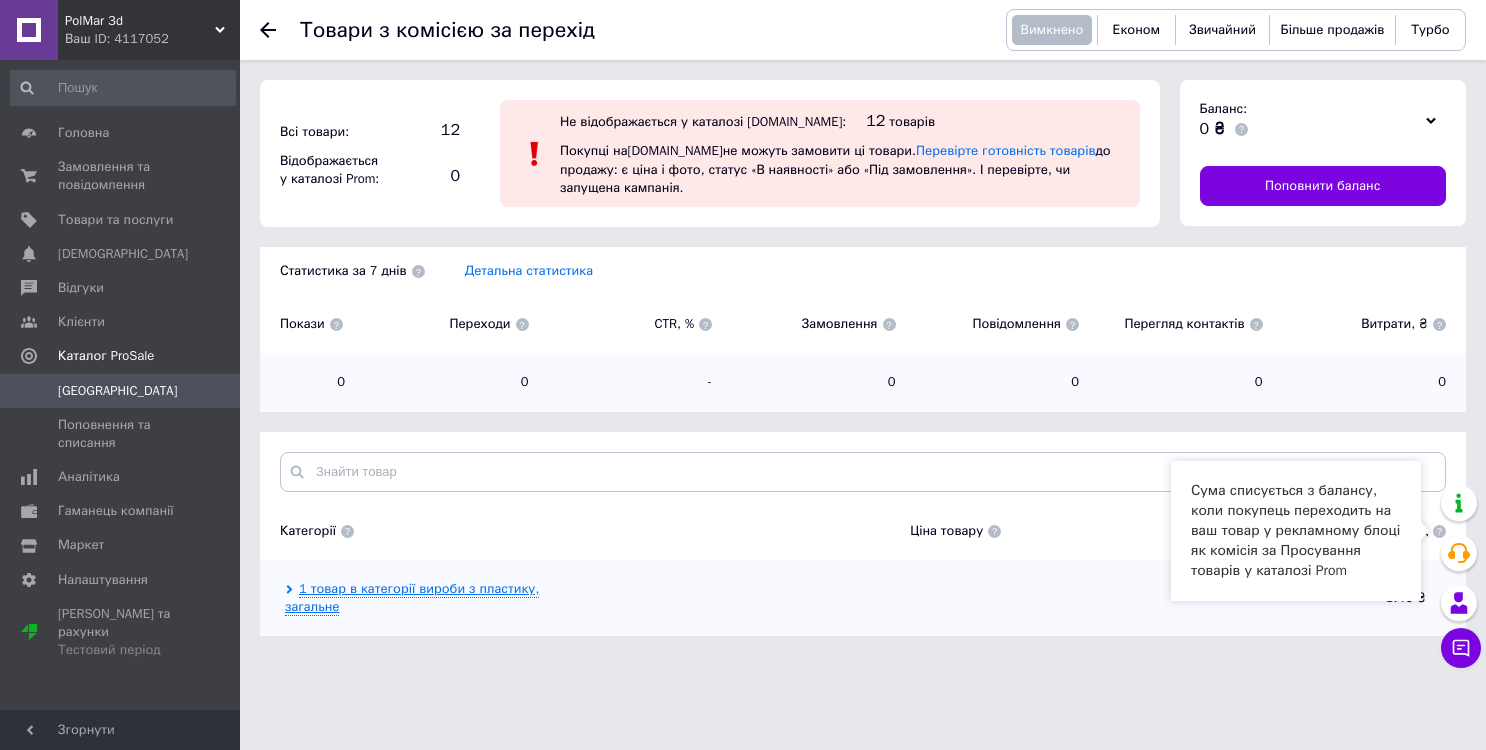 click on "1 товар в категорії вироби з пластику, загальне" at bounding box center (412, 598) 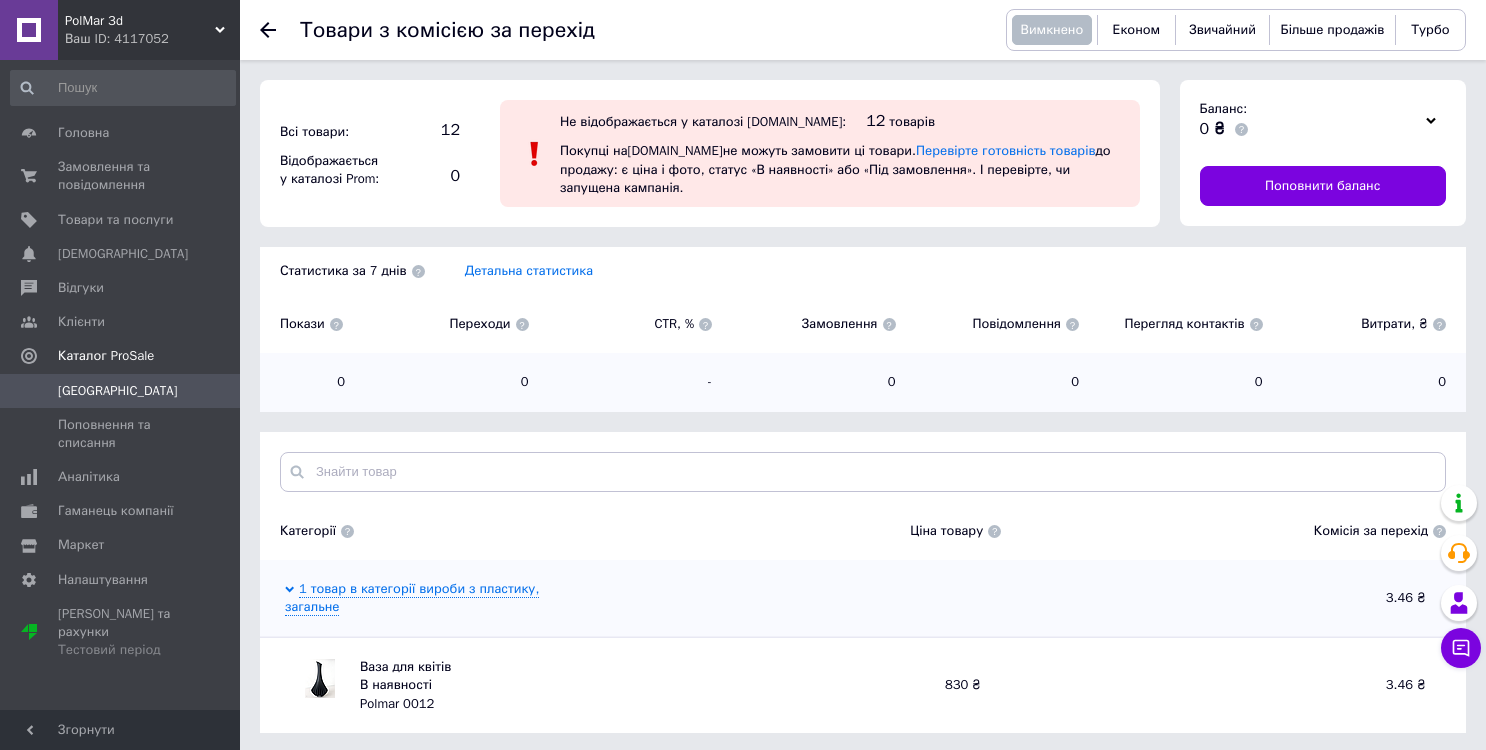 drag, startPoint x: 389, startPoint y: 692, endPoint x: 373, endPoint y: 690, distance: 16.124516 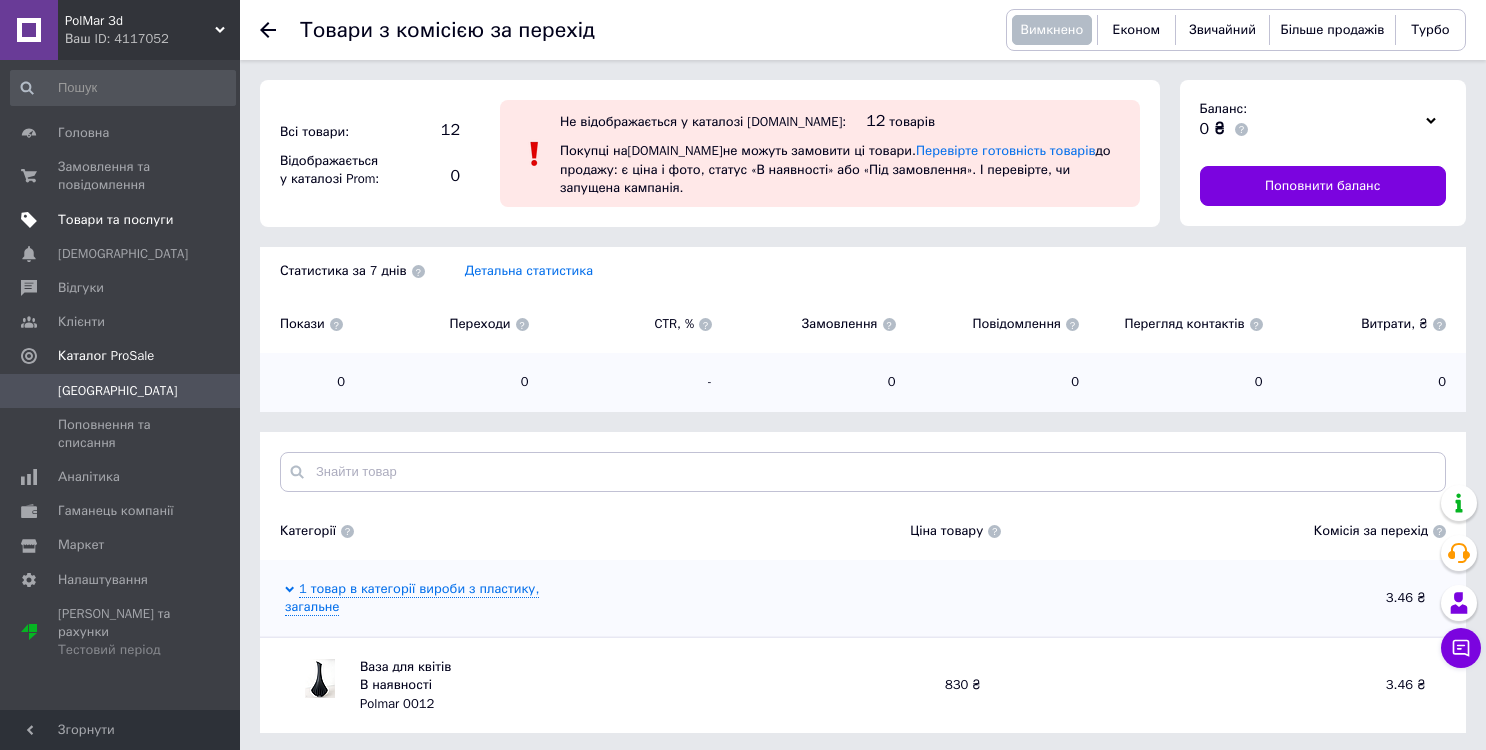 click on "Товари та послуги" at bounding box center [115, 220] 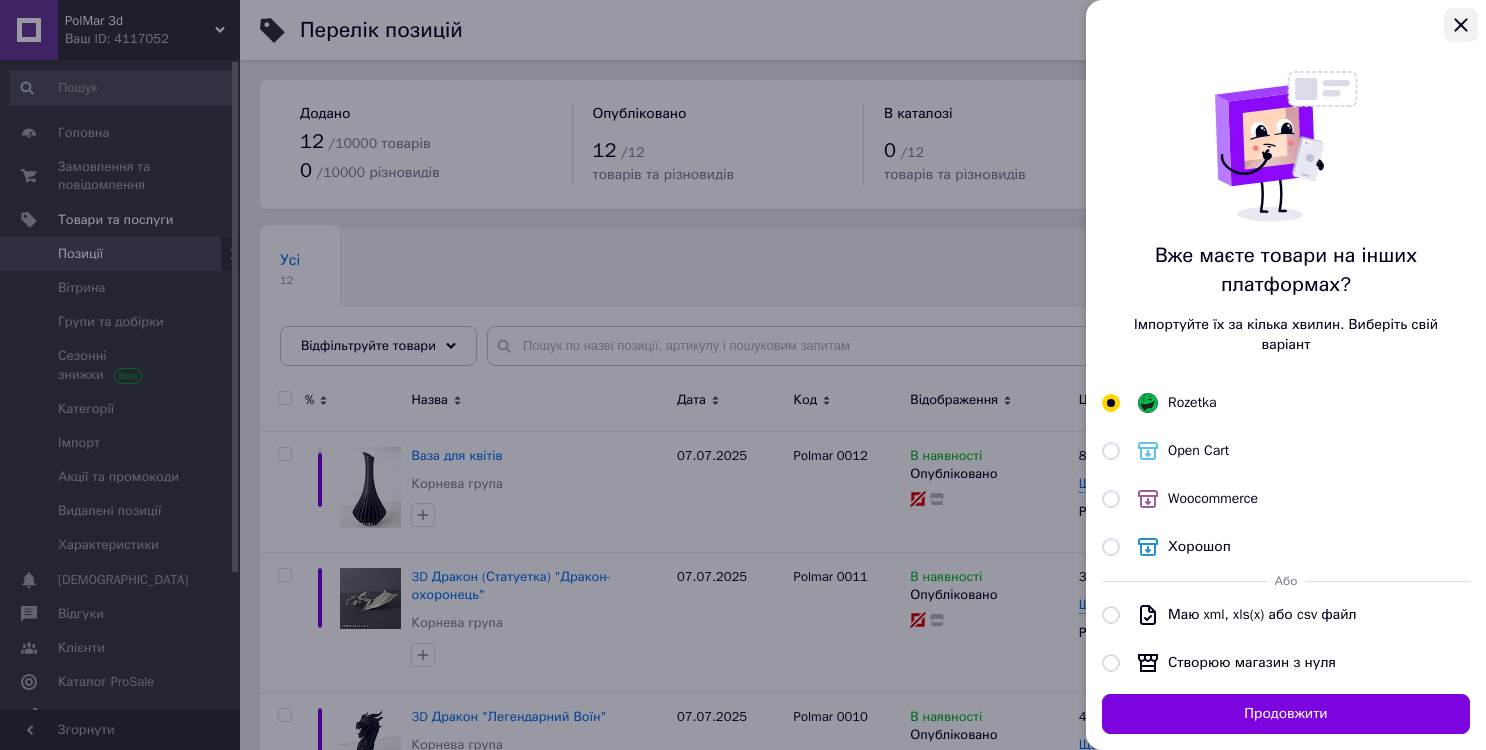 click 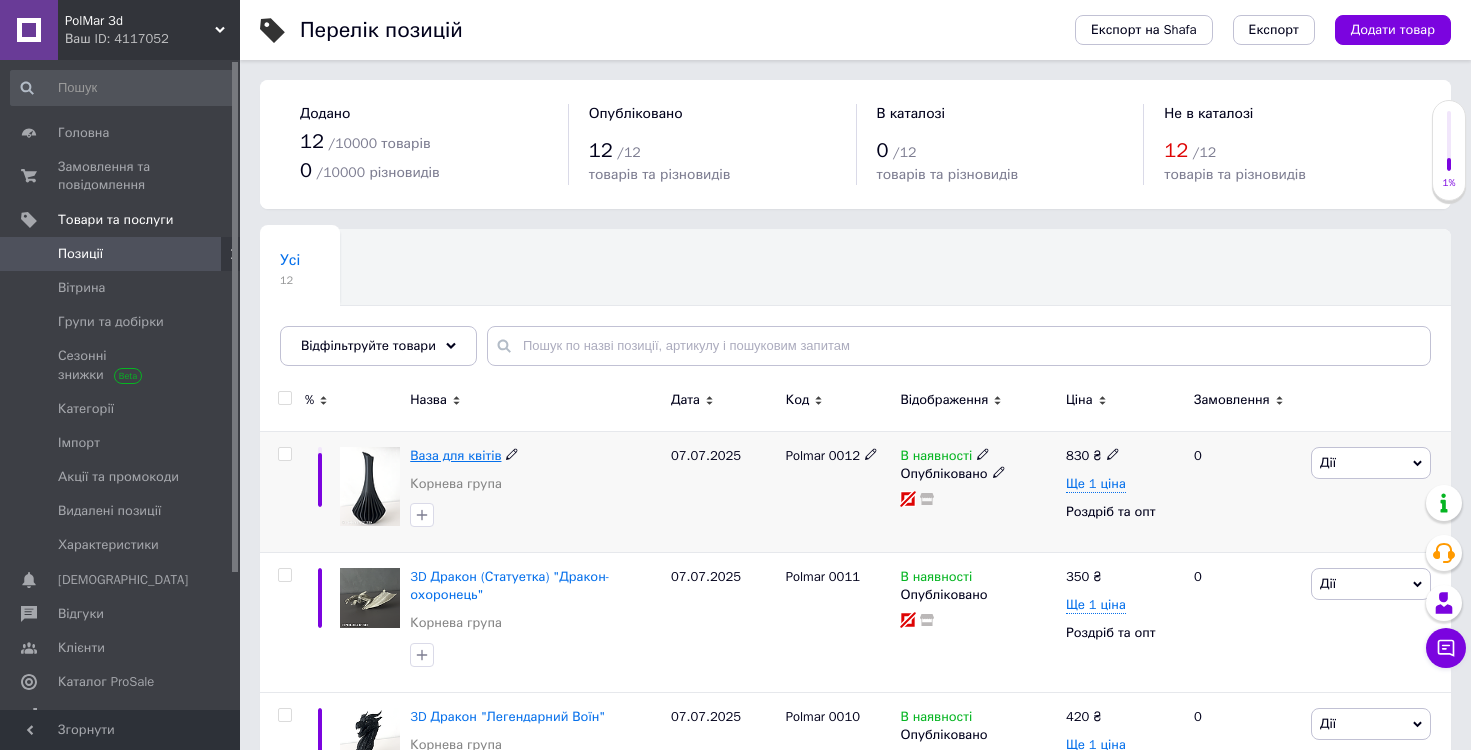 click on "Ваза для квітів" at bounding box center (455, 455) 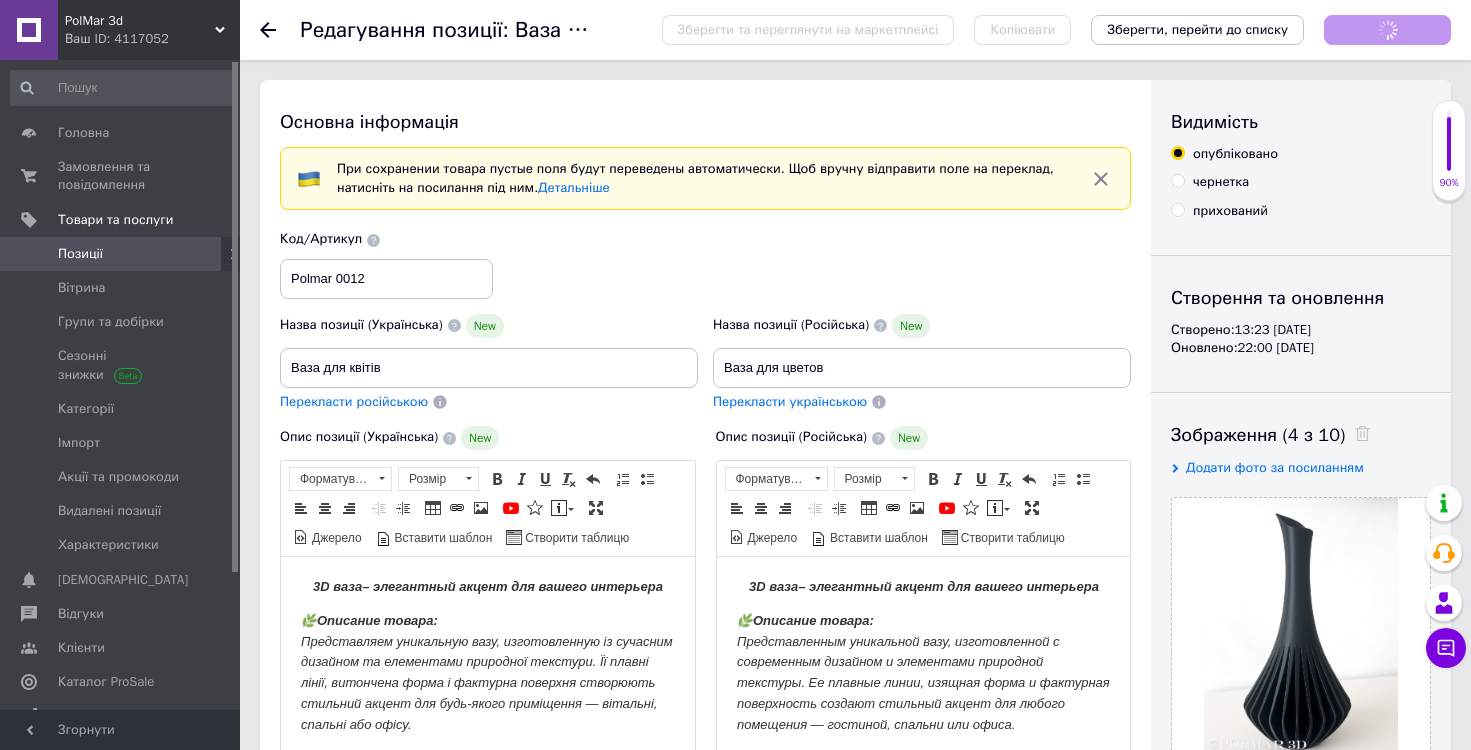 scroll, scrollTop: 0, scrollLeft: 0, axis: both 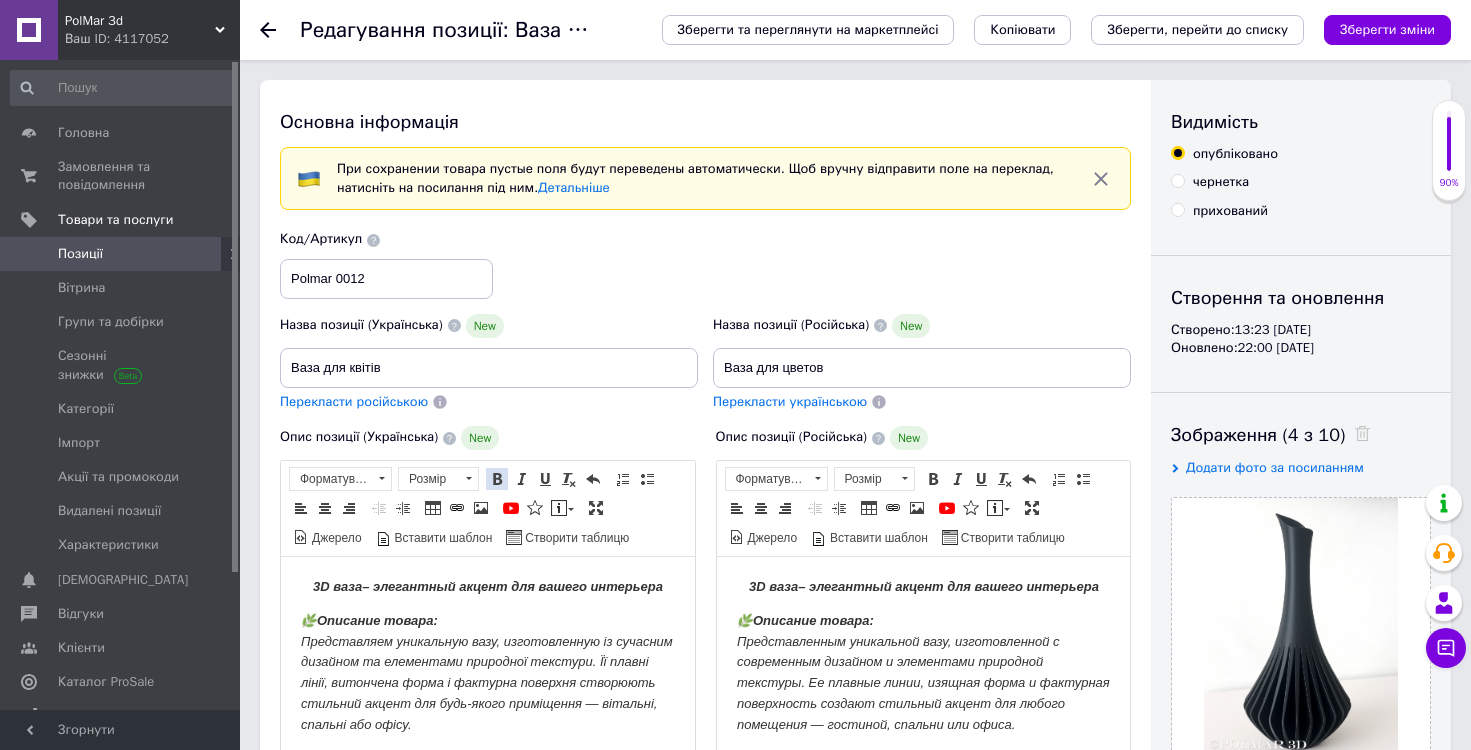 checkbox on "true" 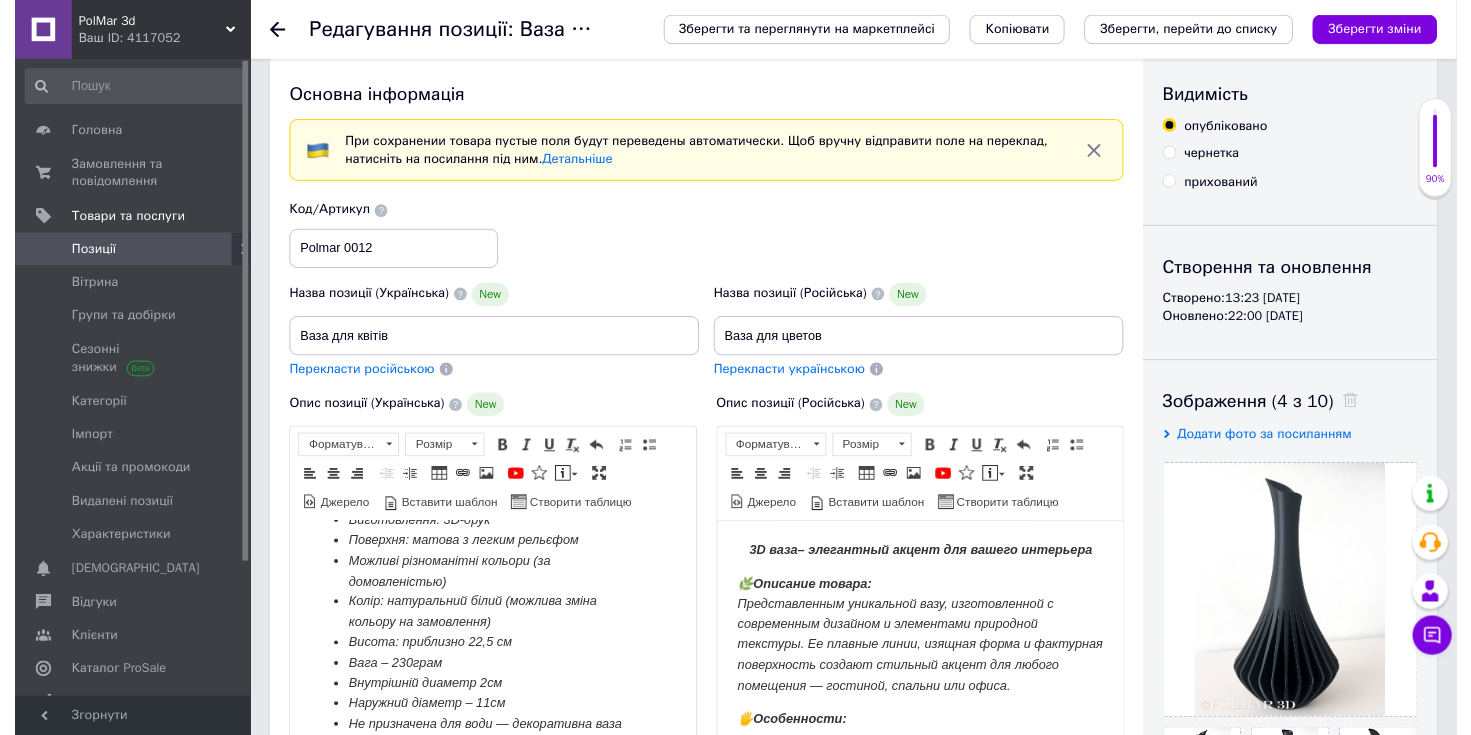 scroll, scrollTop: 0, scrollLeft: 0, axis: both 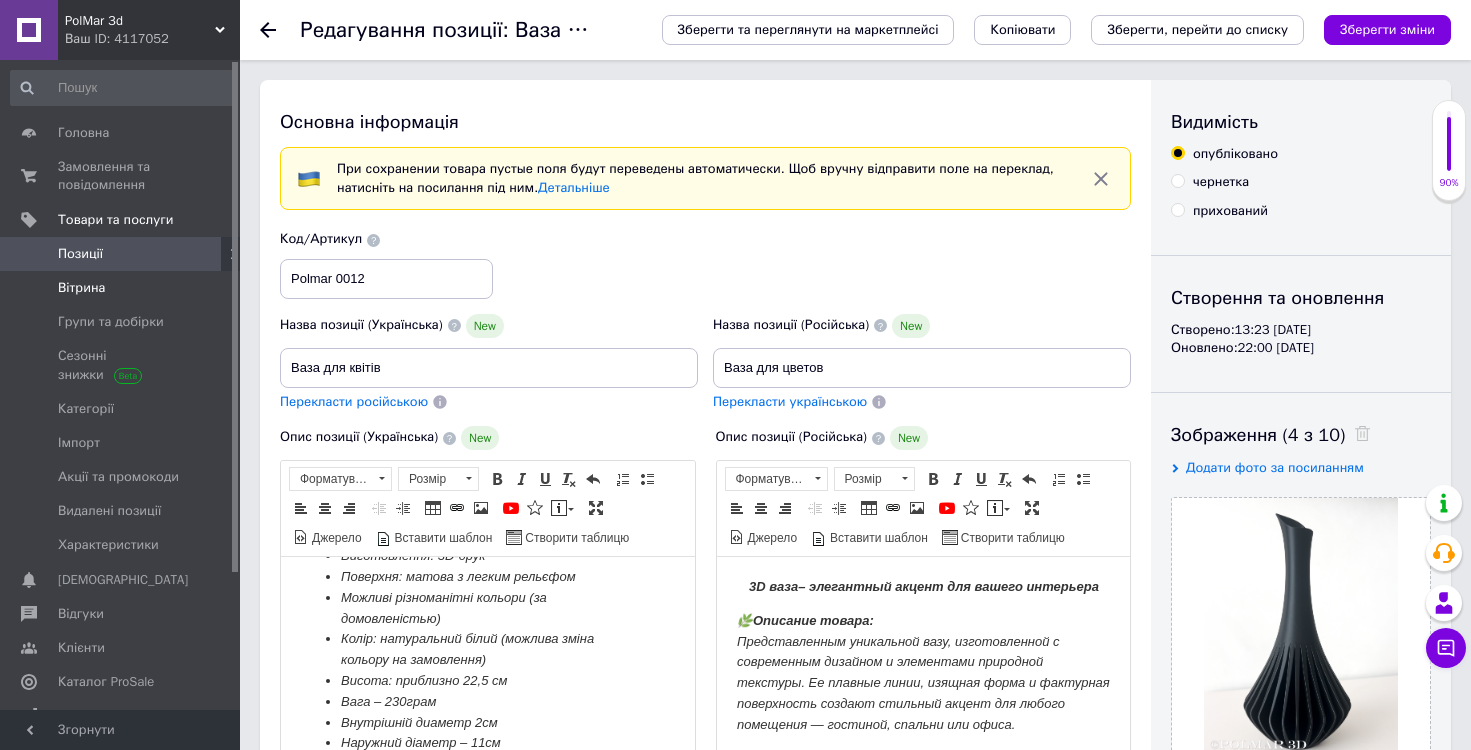 click on "Вітрина" at bounding box center (81, 288) 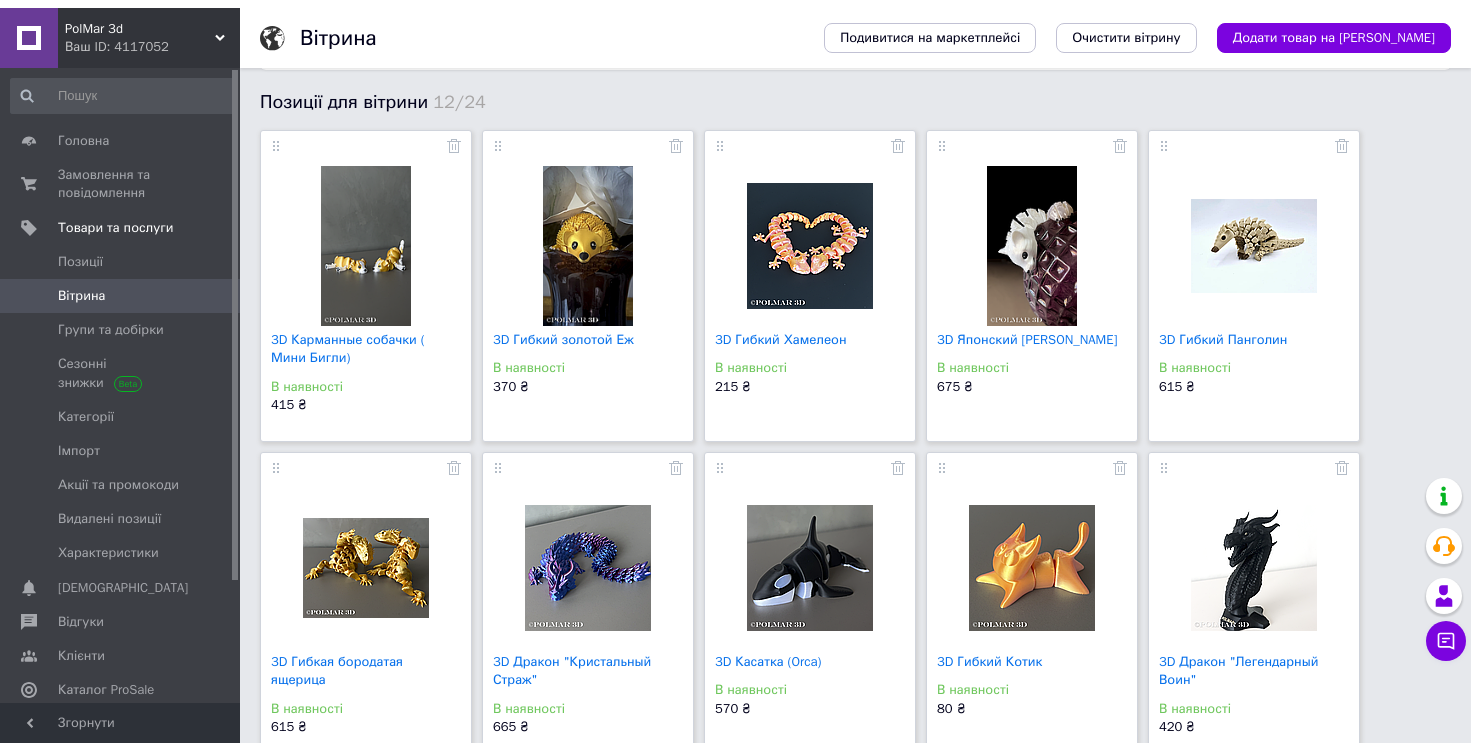 scroll, scrollTop: 0, scrollLeft: 0, axis: both 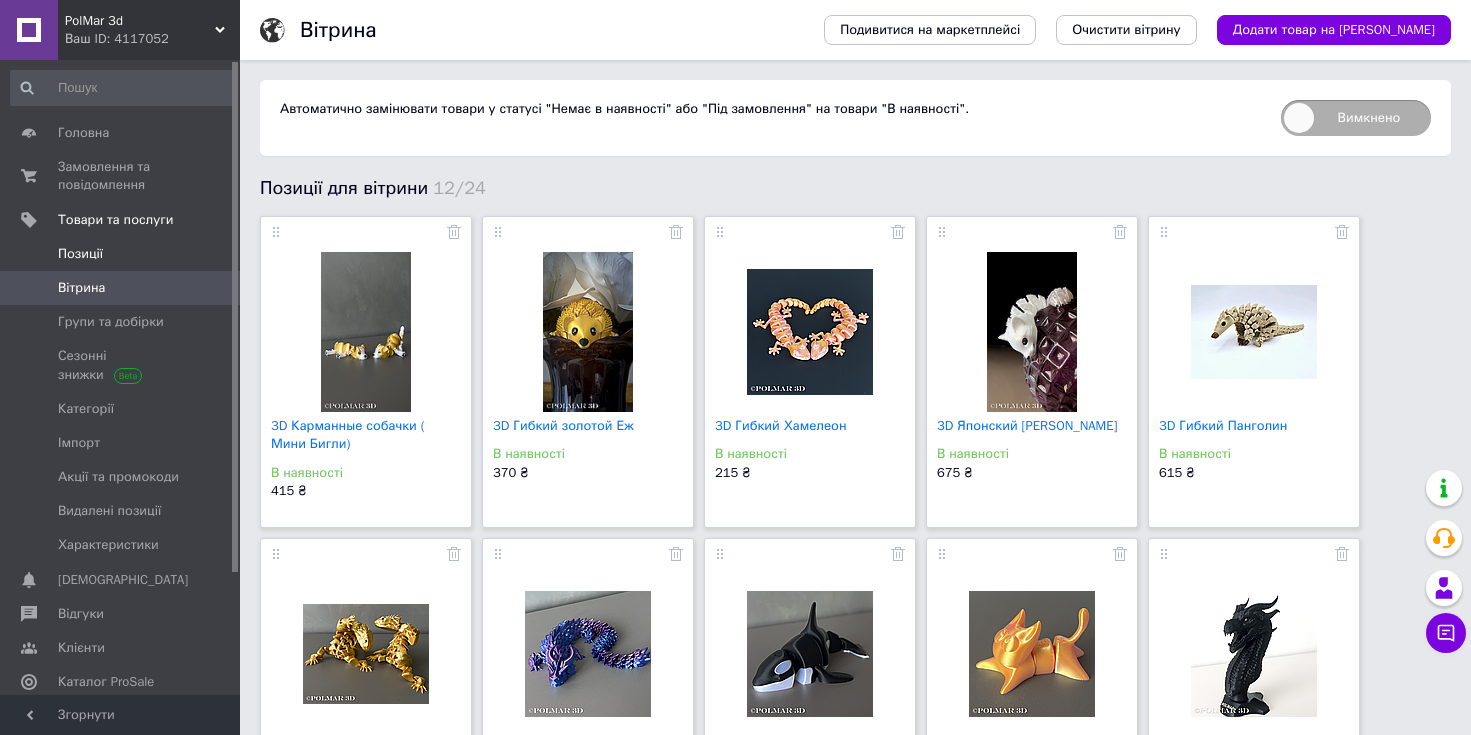 click on "Позиції" at bounding box center [80, 254] 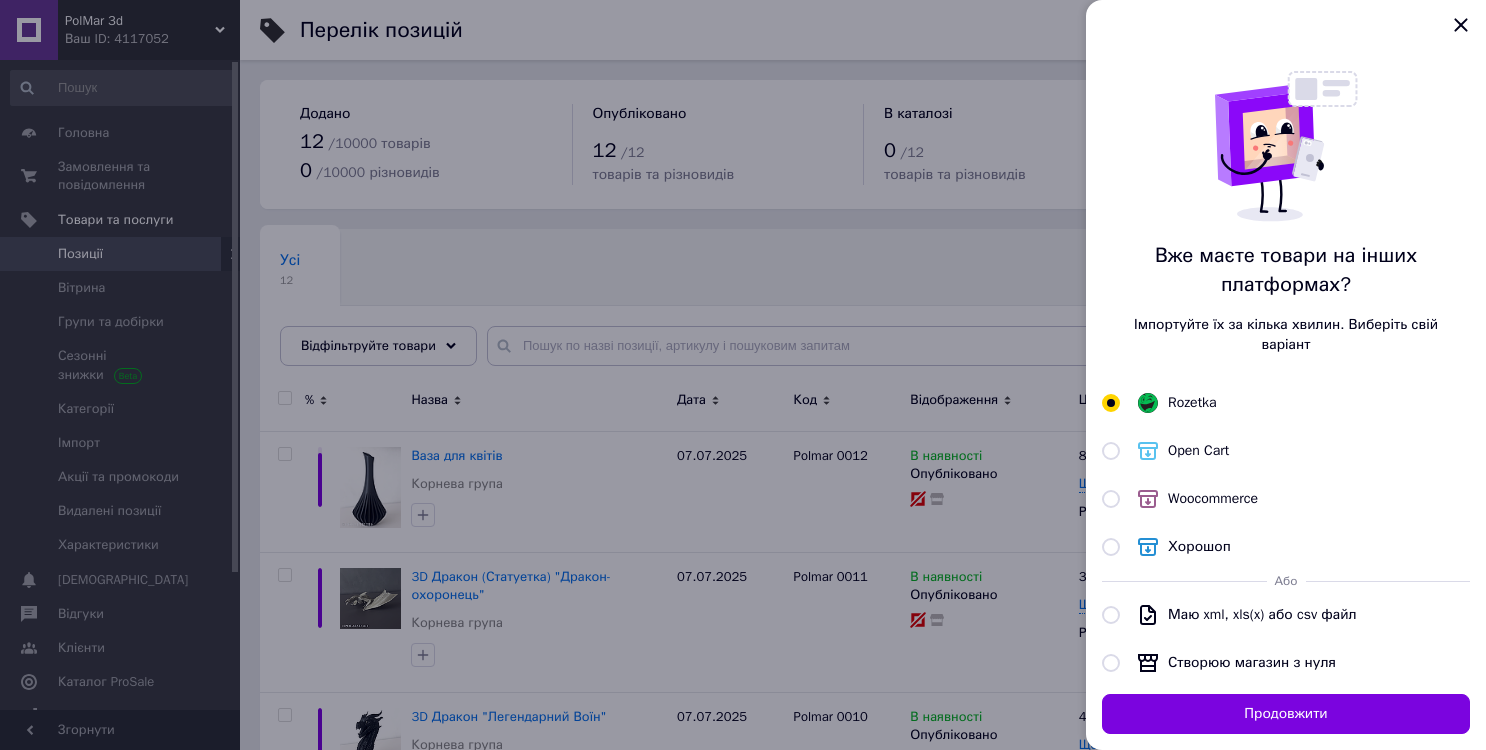 click at bounding box center (743, 375) 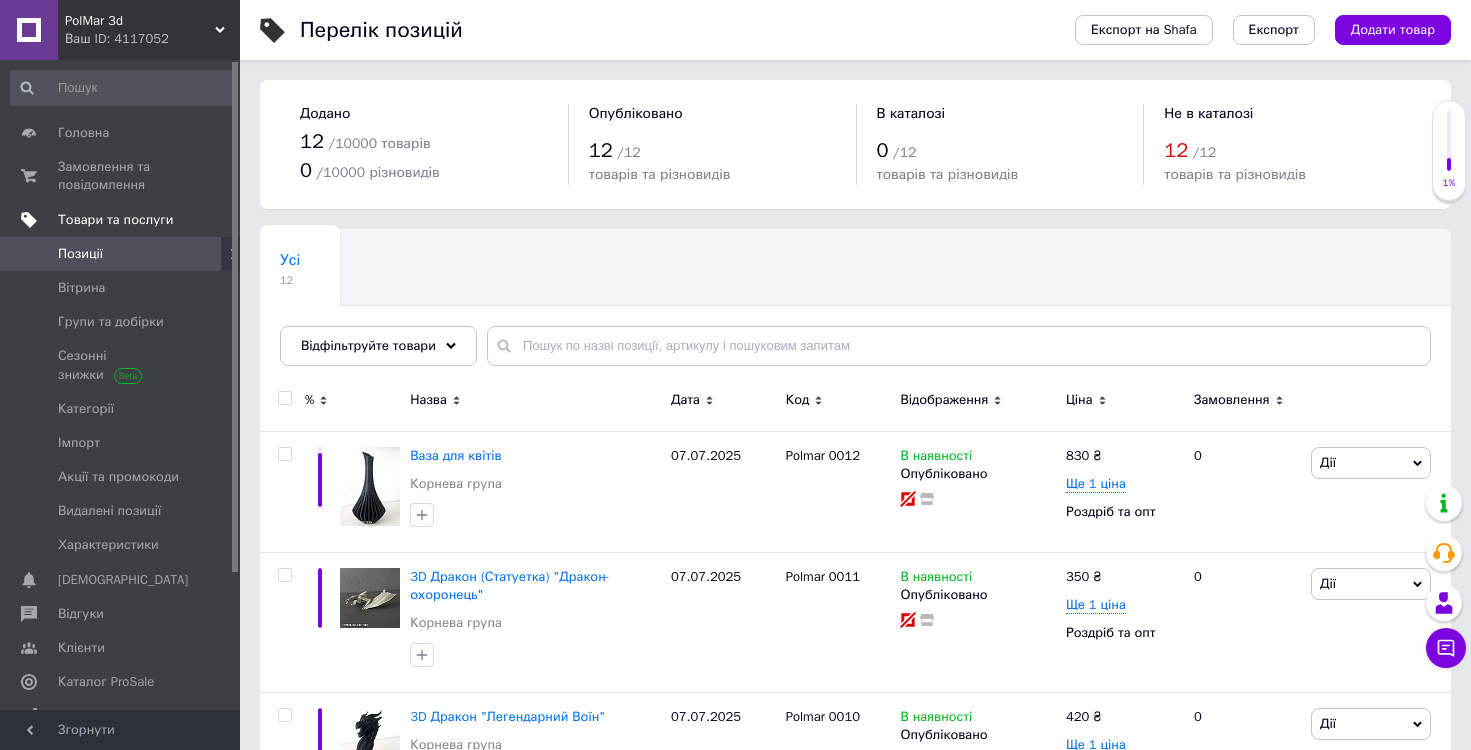 click on "Товари та послуги" at bounding box center [115, 220] 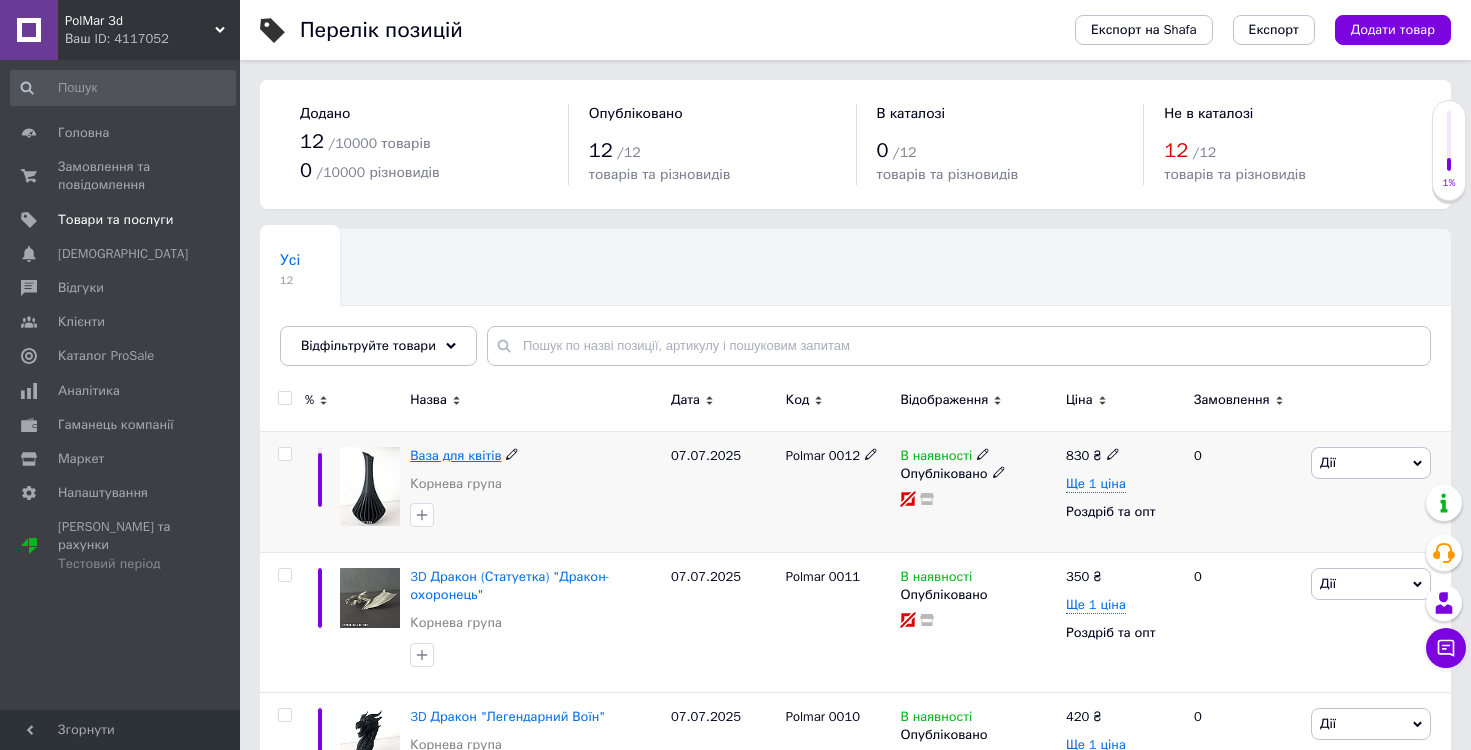 click on "Ваза для квітів" at bounding box center (455, 455) 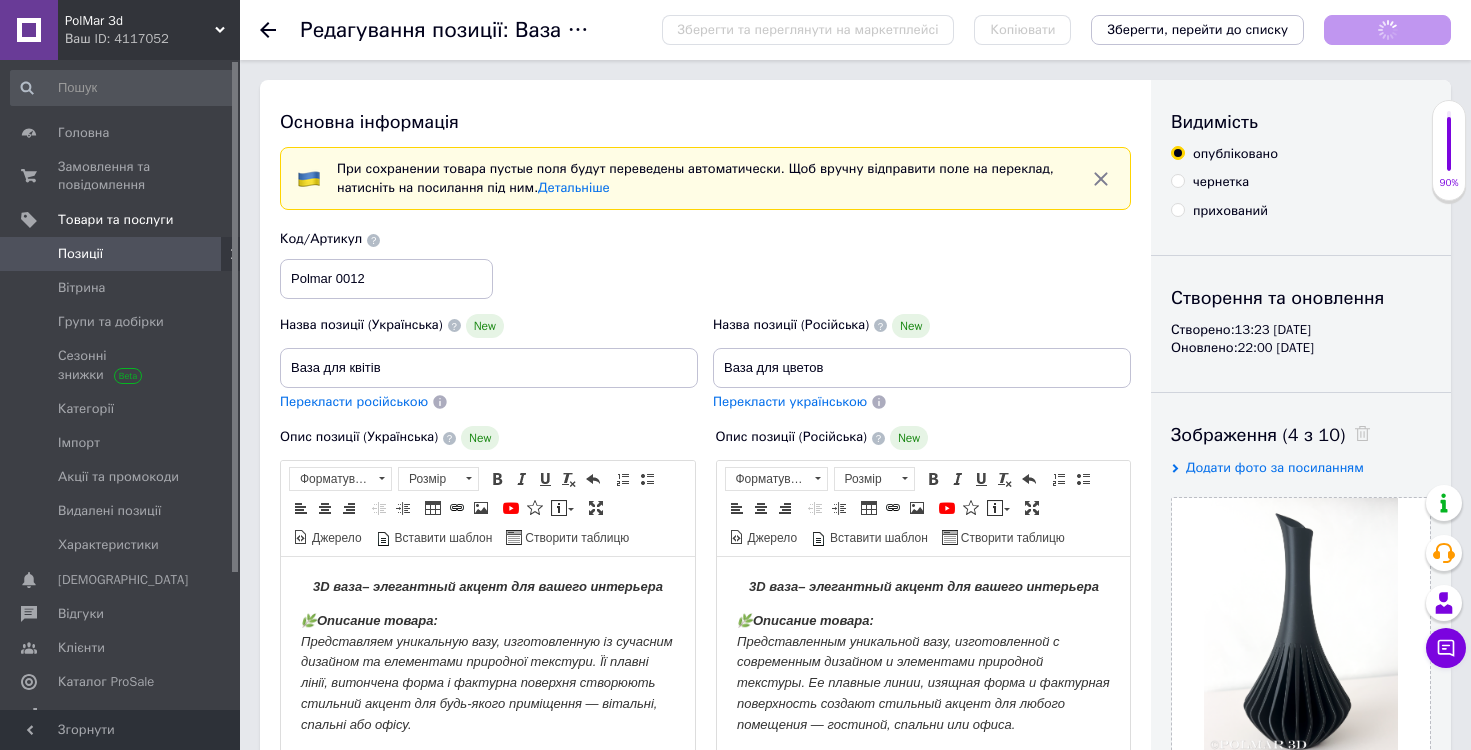 scroll, scrollTop: 0, scrollLeft: 0, axis: both 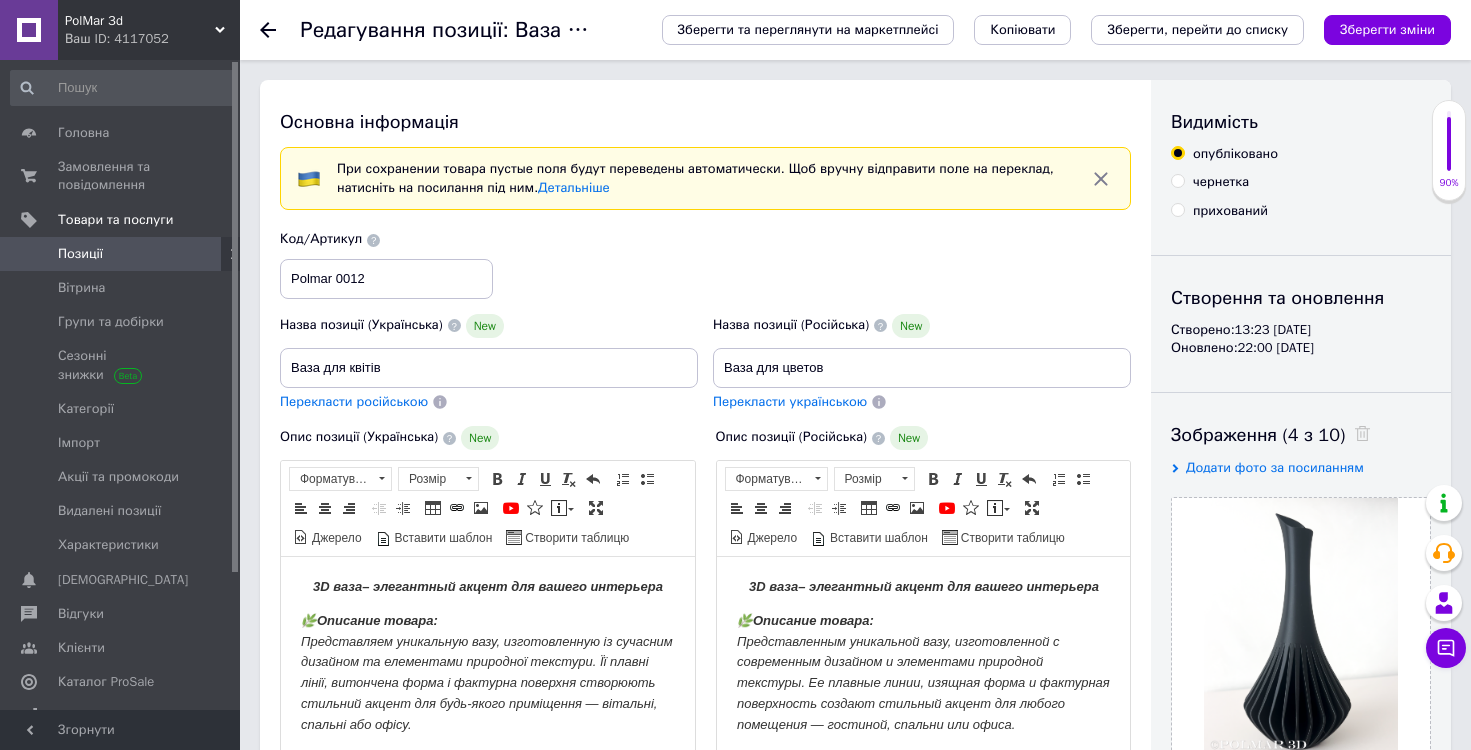 checkbox on "true" 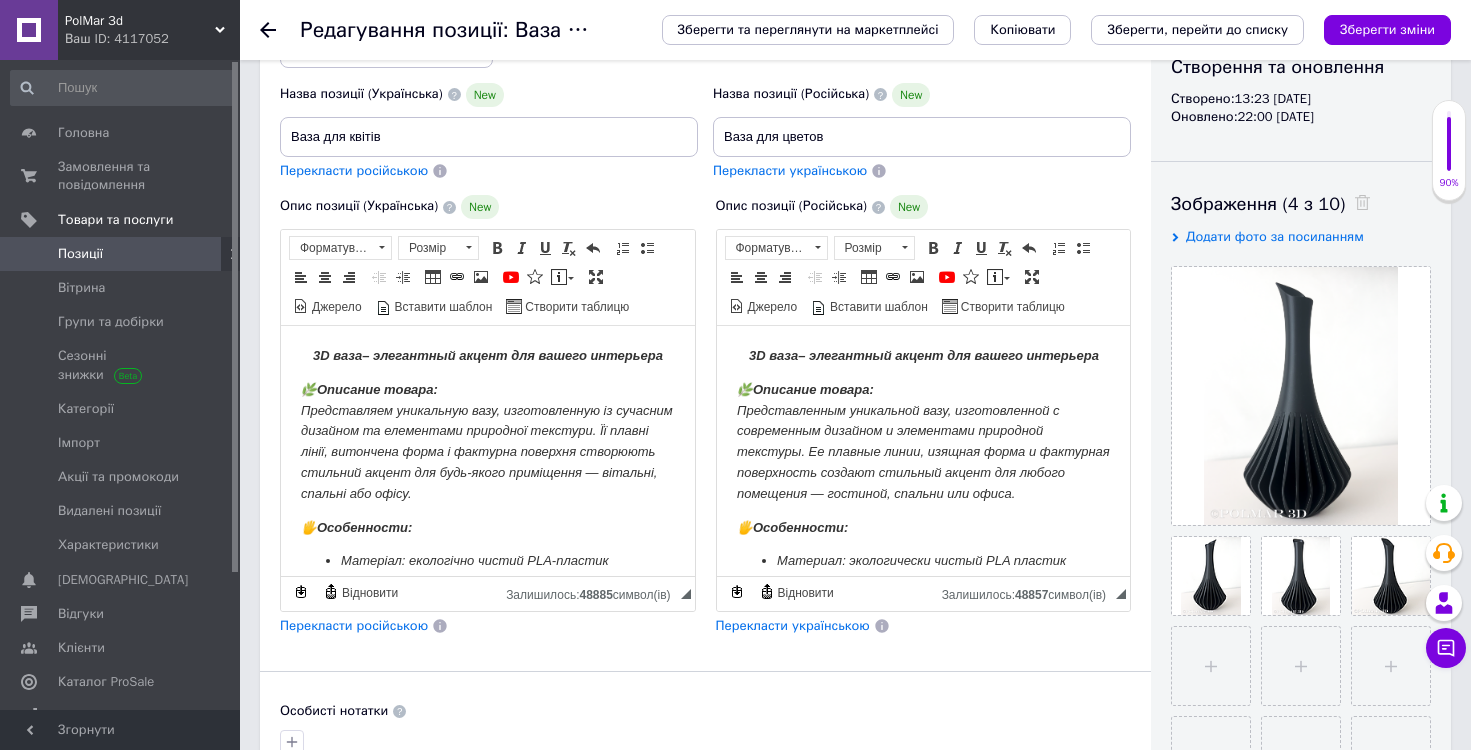 scroll, scrollTop: 20, scrollLeft: 0, axis: vertical 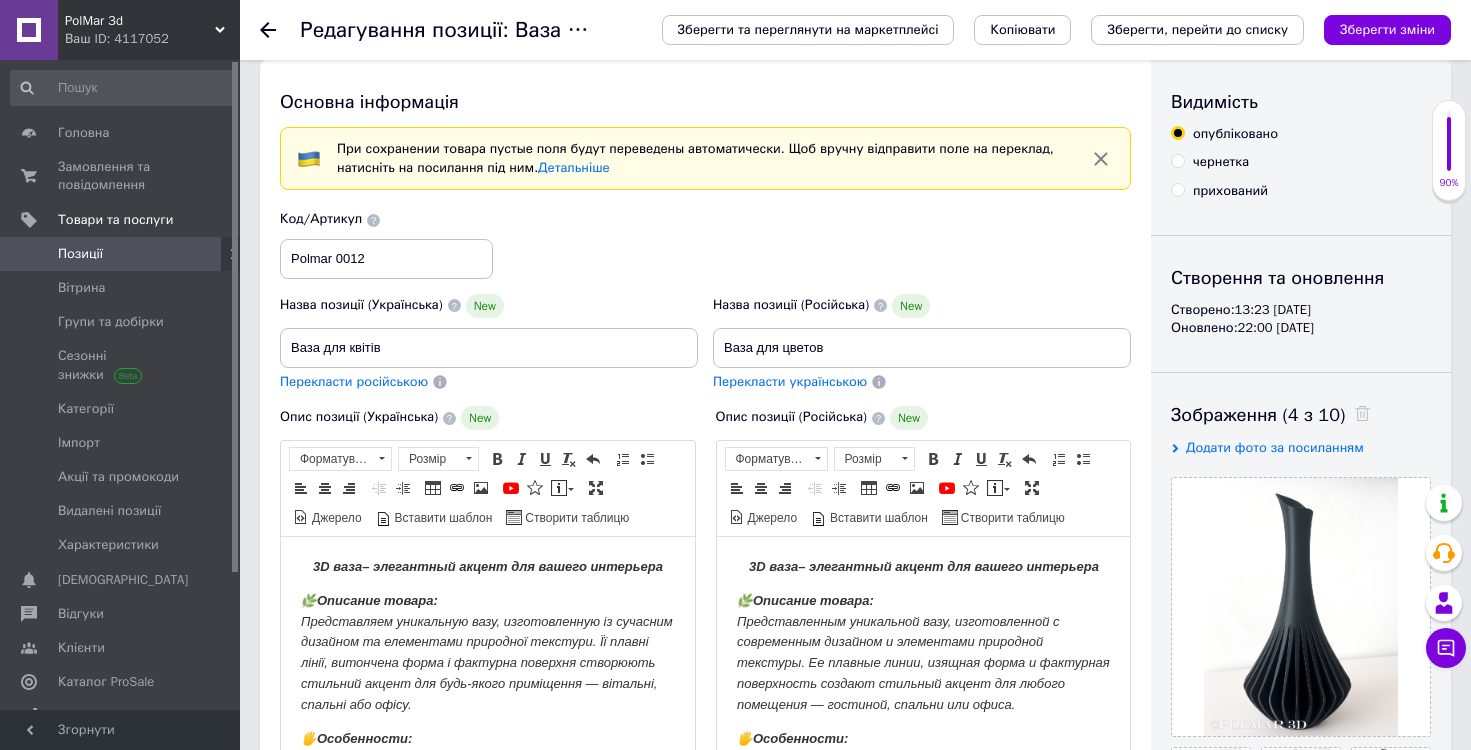 click 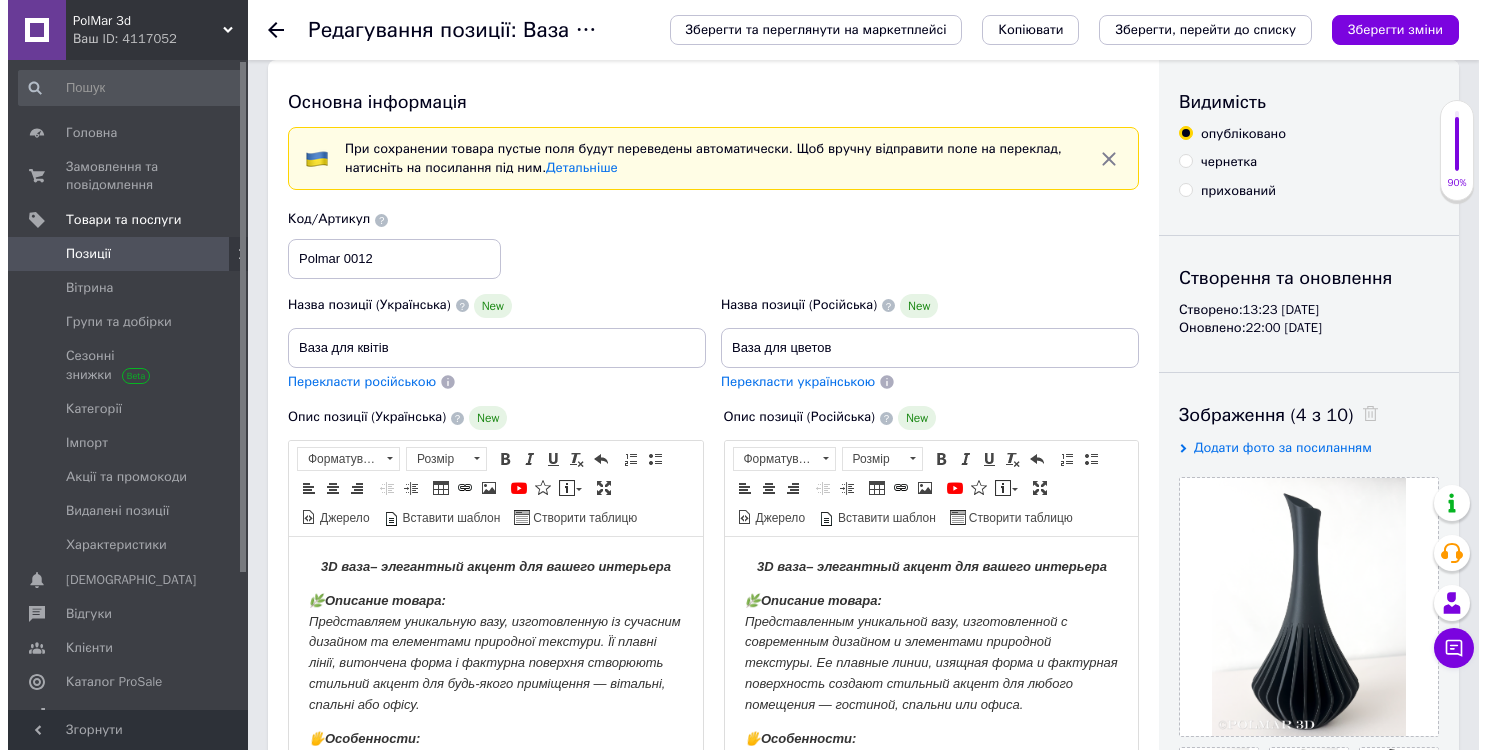 scroll, scrollTop: 0, scrollLeft: 0, axis: both 